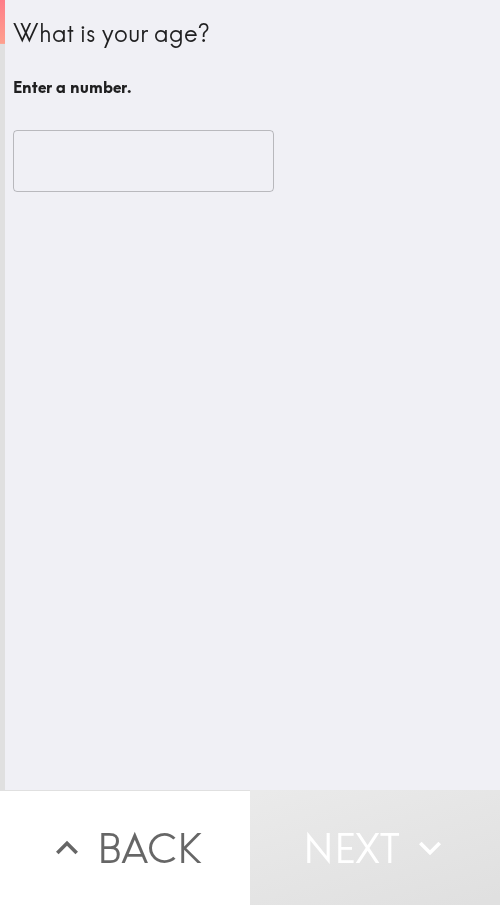 scroll, scrollTop: 0, scrollLeft: 0, axis: both 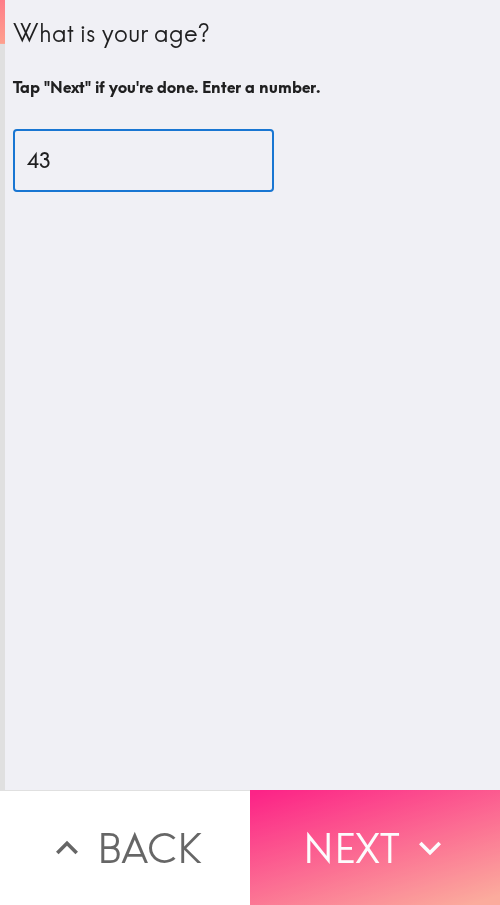 type on "43" 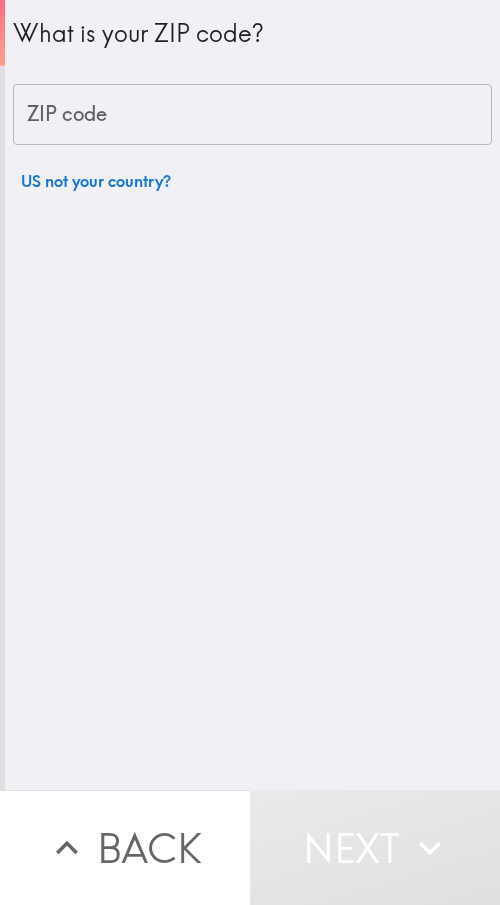 click on "ZIP code" at bounding box center (252, 115) 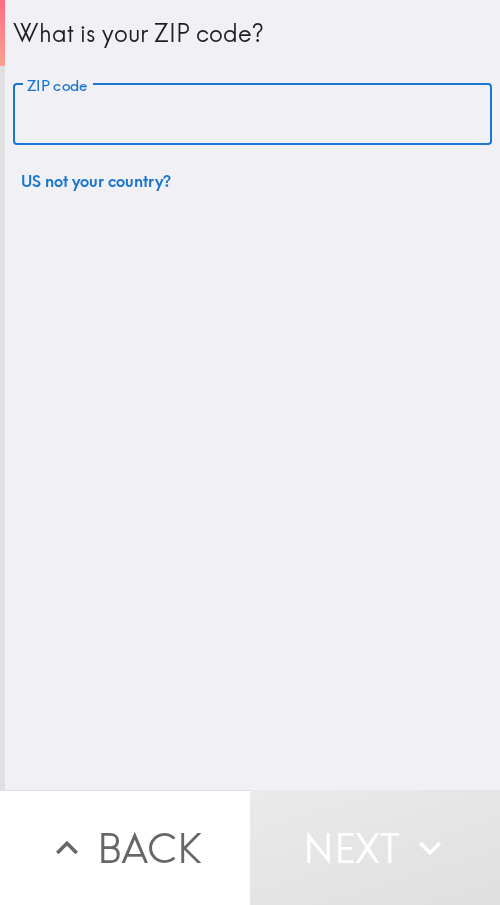 paste on "[ZIP]" 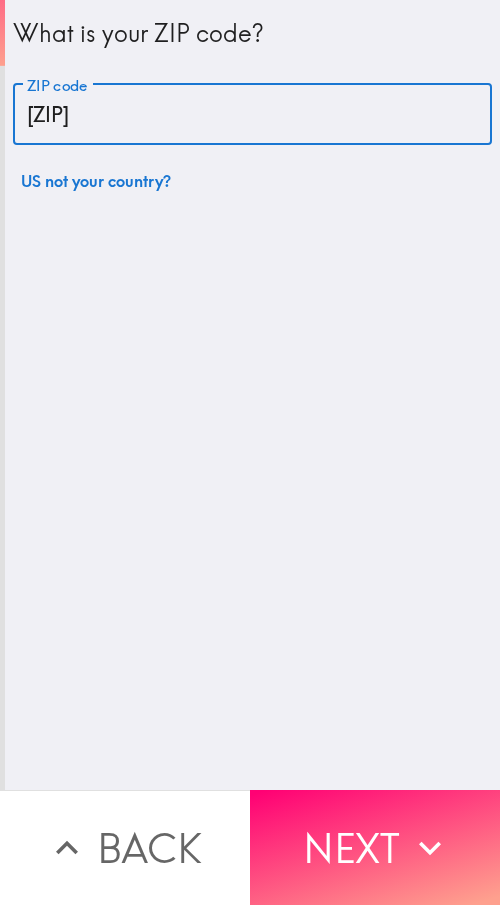 type on "[ZIP]" 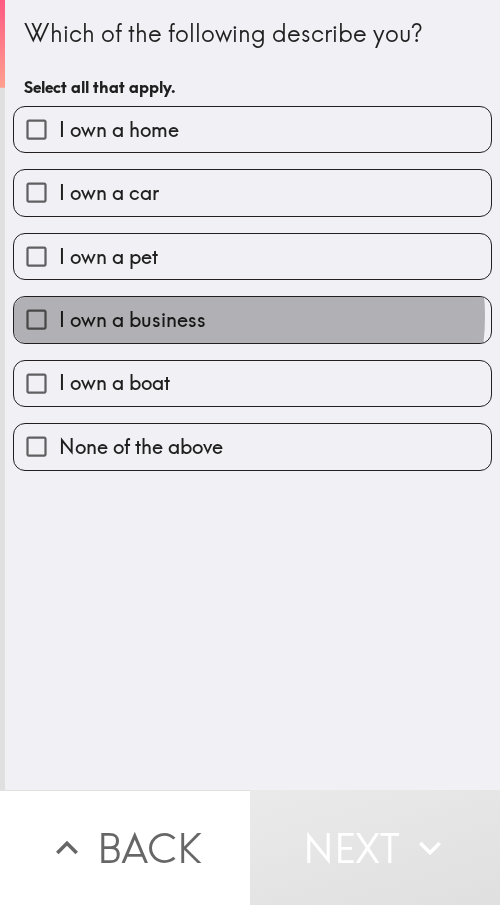 click on "I own a business" at bounding box center (252, 319) 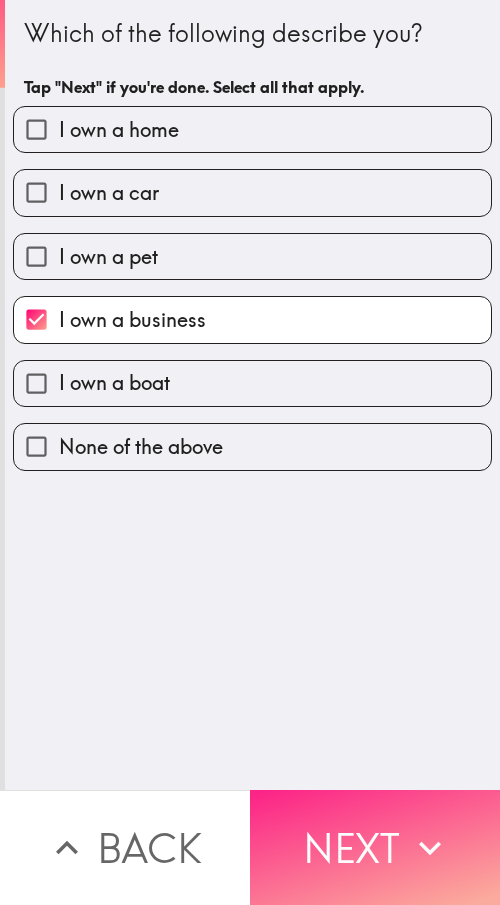 click on "Next" at bounding box center [375, 847] 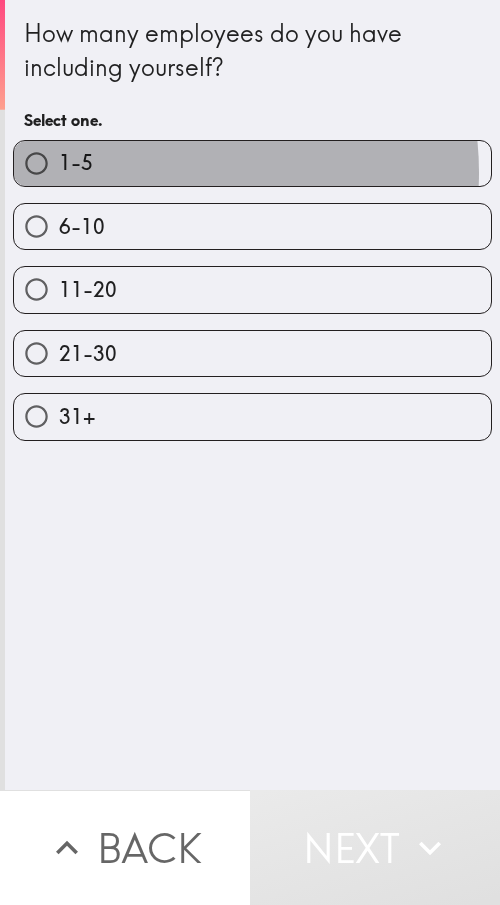 click on "1-5" at bounding box center (252, 163) 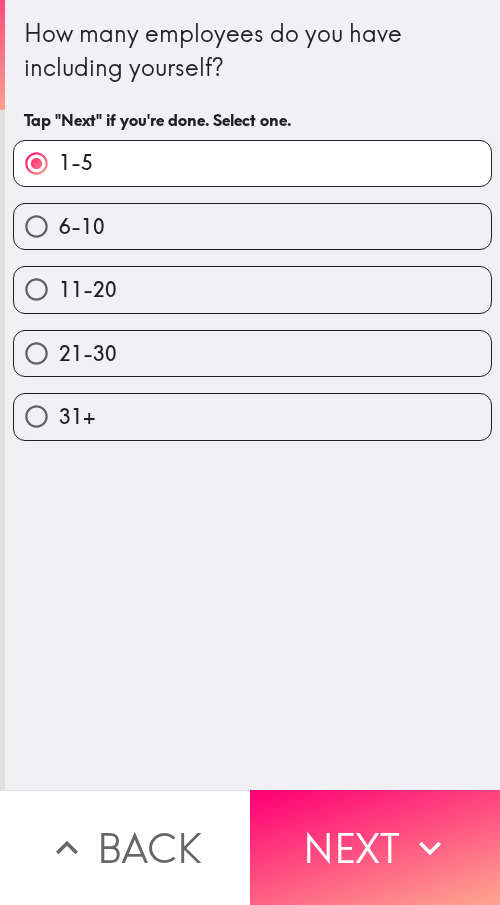 drag, startPoint x: 275, startPoint y: 848, endPoint x: 167, endPoint y: 853, distance: 108.11568 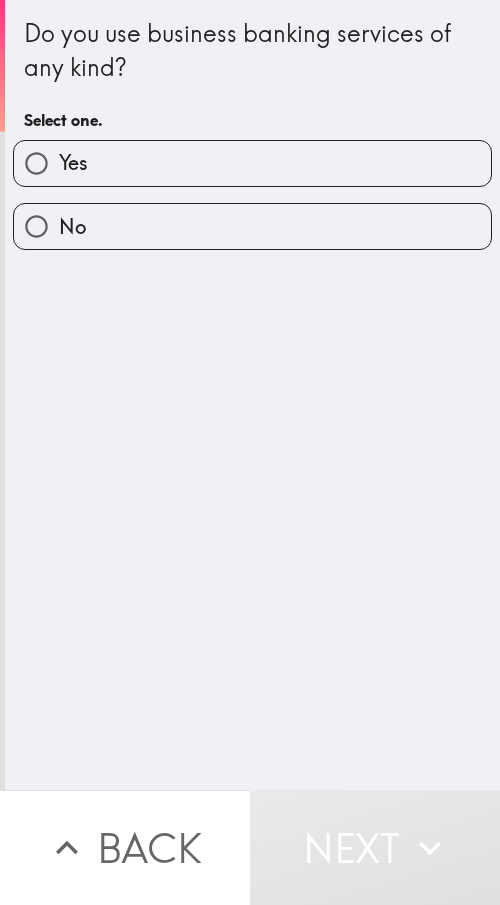 click on "No" at bounding box center [244, 218] 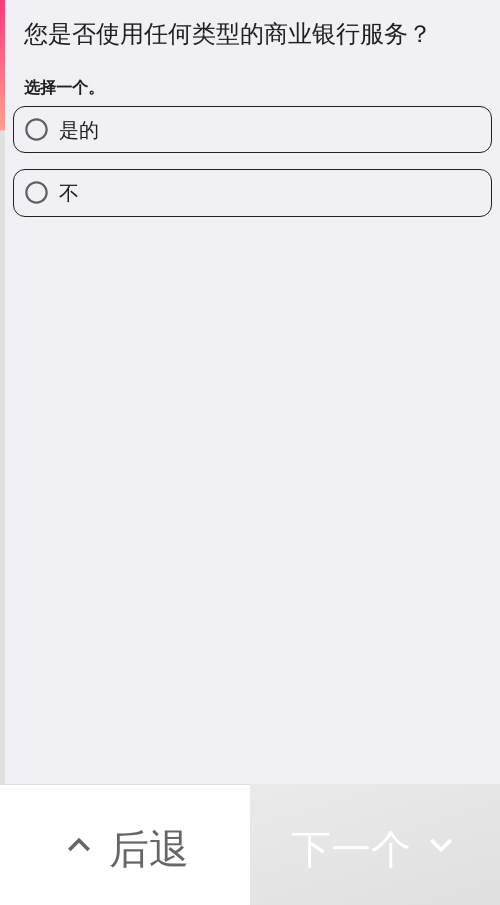 drag, startPoint x: 103, startPoint y: 131, endPoint x: 95, endPoint y: 141, distance: 12.806249 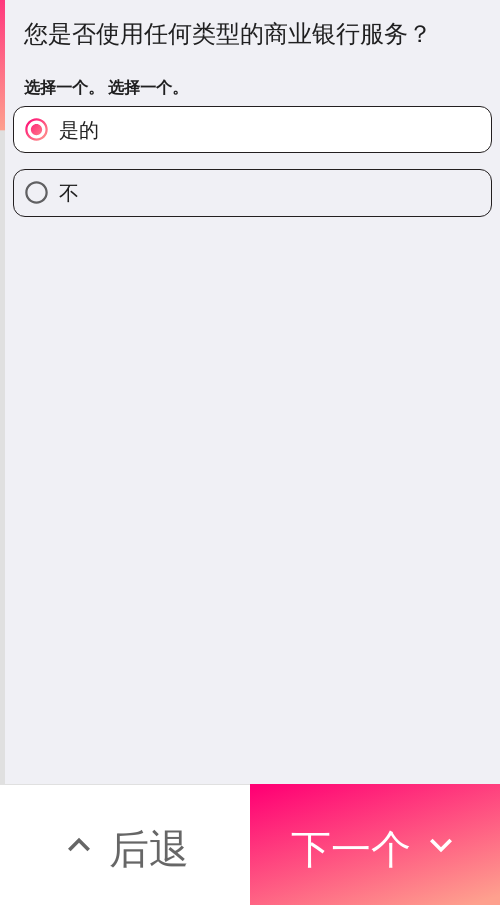 drag, startPoint x: 332, startPoint y: 816, endPoint x: 191, endPoint y: 822, distance: 141.12761 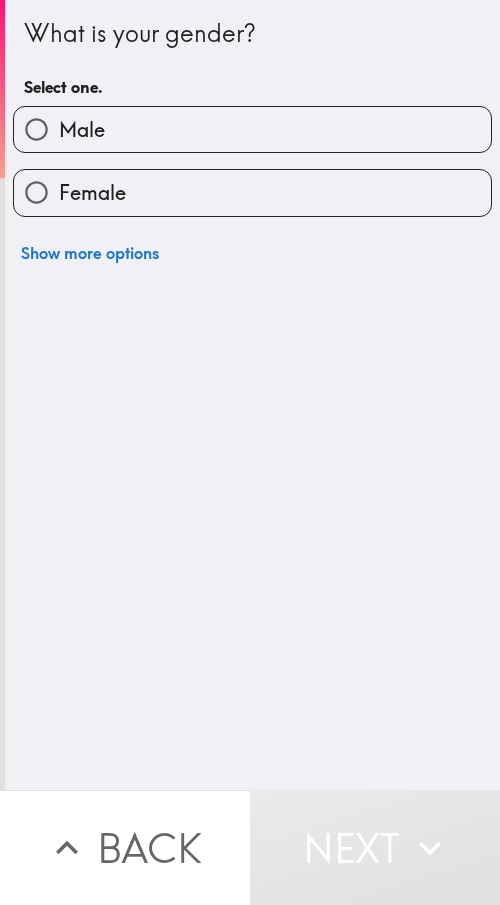 scroll, scrollTop: 0, scrollLeft: 0, axis: both 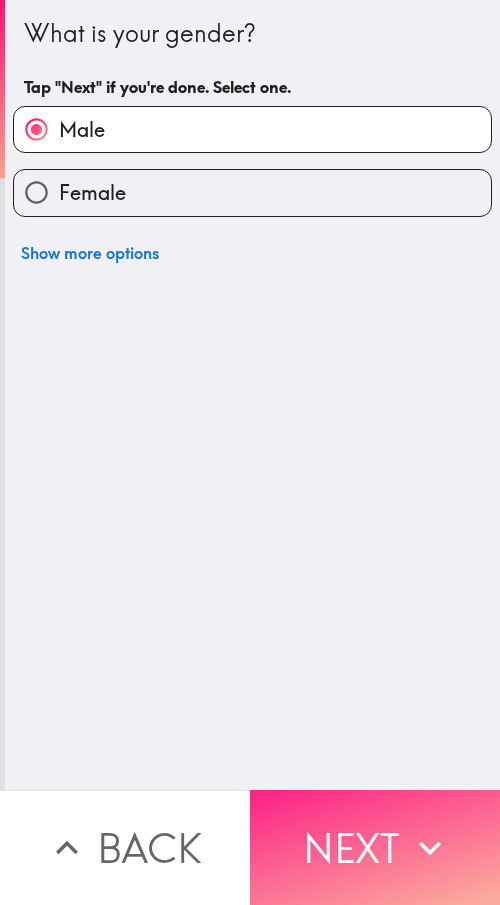 click on "Next" at bounding box center (375, 847) 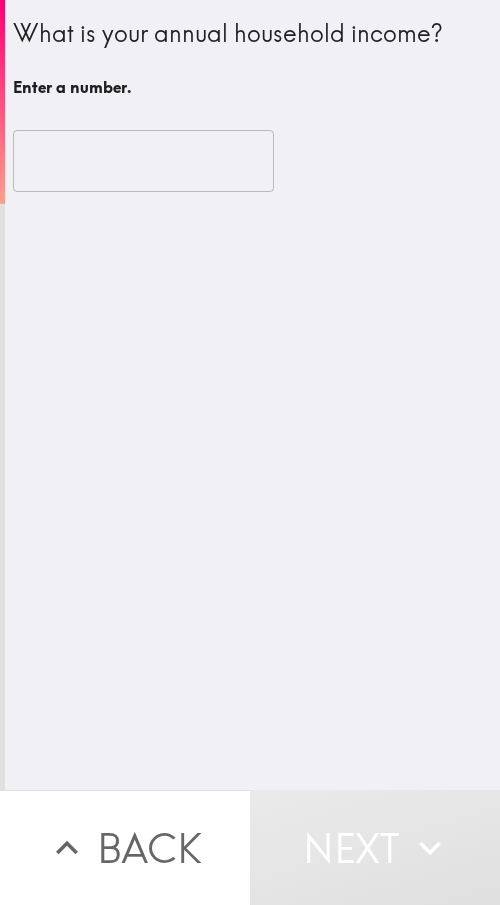 click at bounding box center (143, 161) 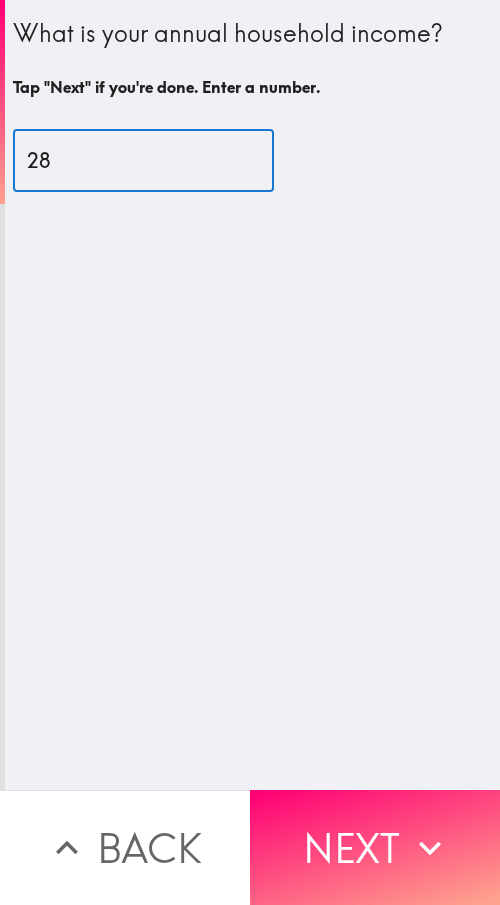 type on "28" 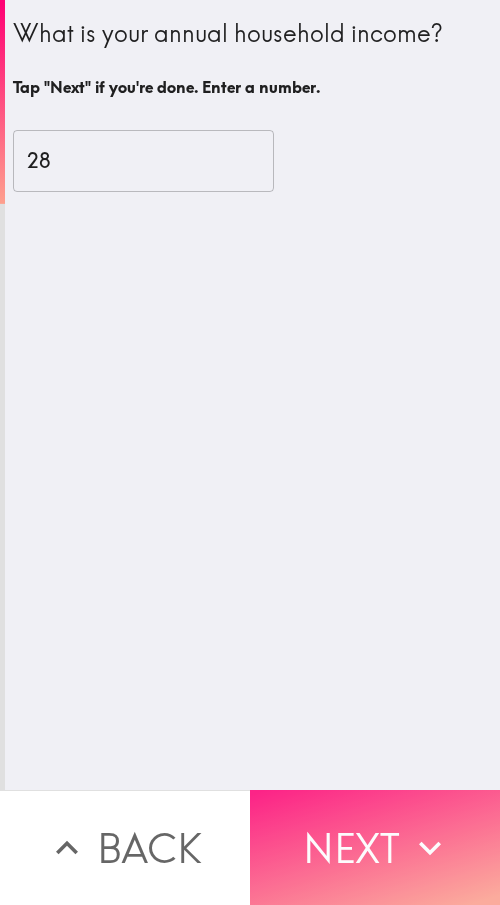 click on "Next" at bounding box center [375, 847] 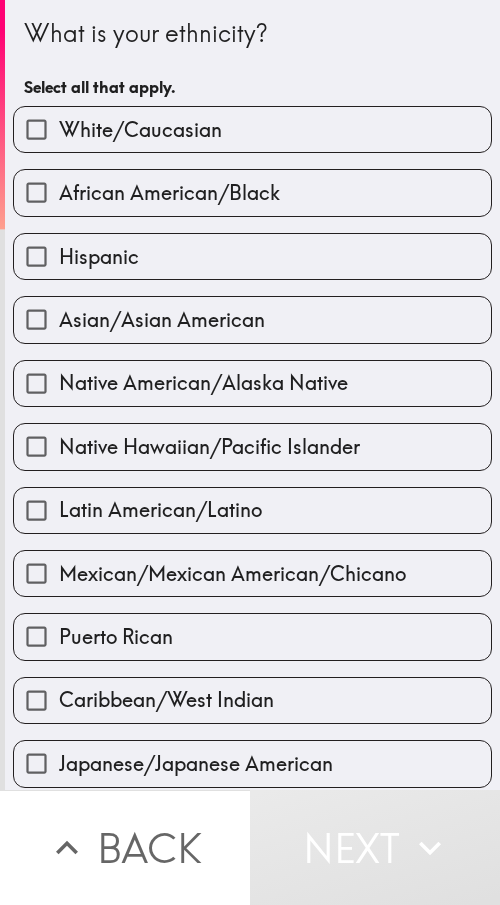 click on "African American/Black" at bounding box center [244, 184] 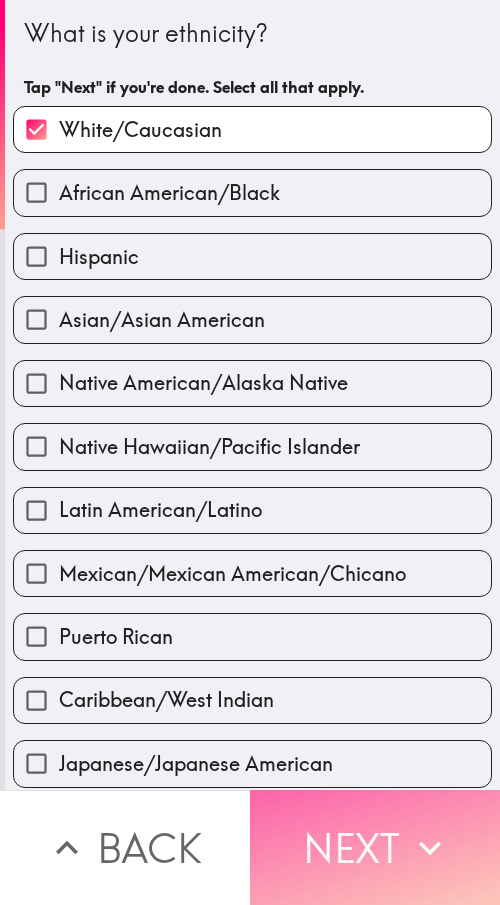click on "Next" at bounding box center [375, 847] 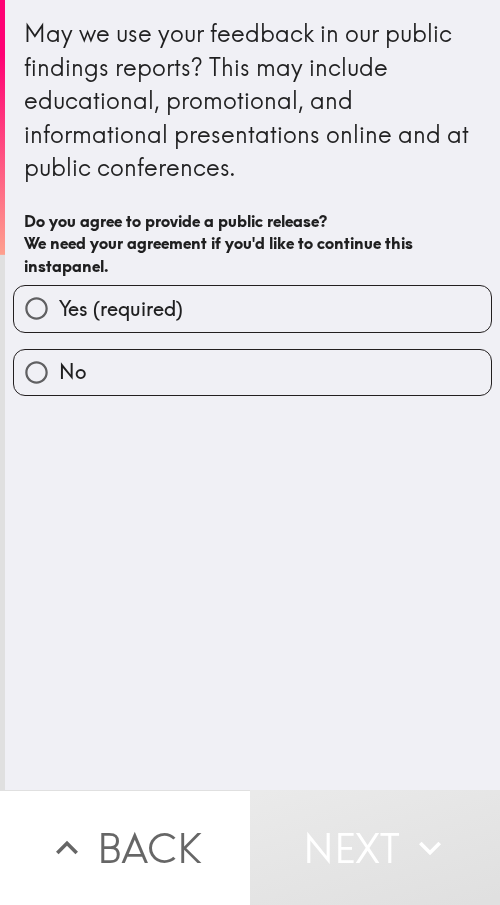 drag, startPoint x: 83, startPoint y: 309, endPoint x: 72, endPoint y: 335, distance: 28.231188 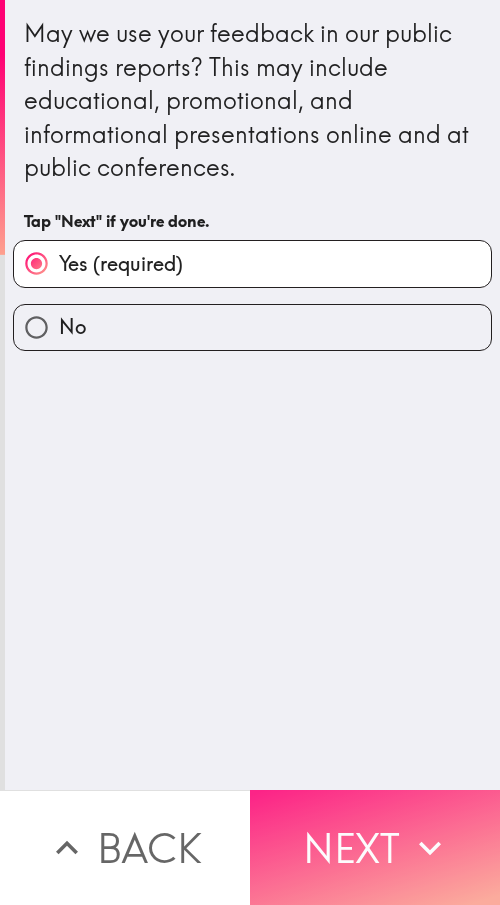 click on "Next" at bounding box center (375, 847) 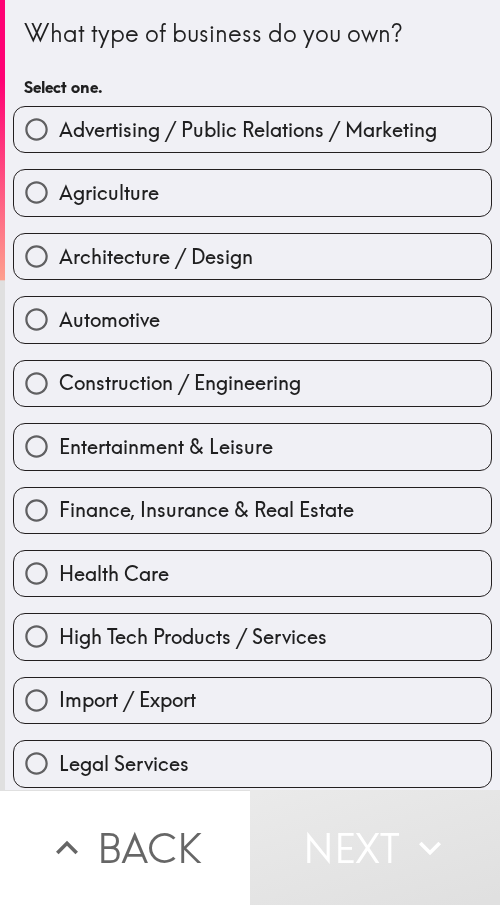 drag, startPoint x: 196, startPoint y: 505, endPoint x: 178, endPoint y: 525, distance: 26.907248 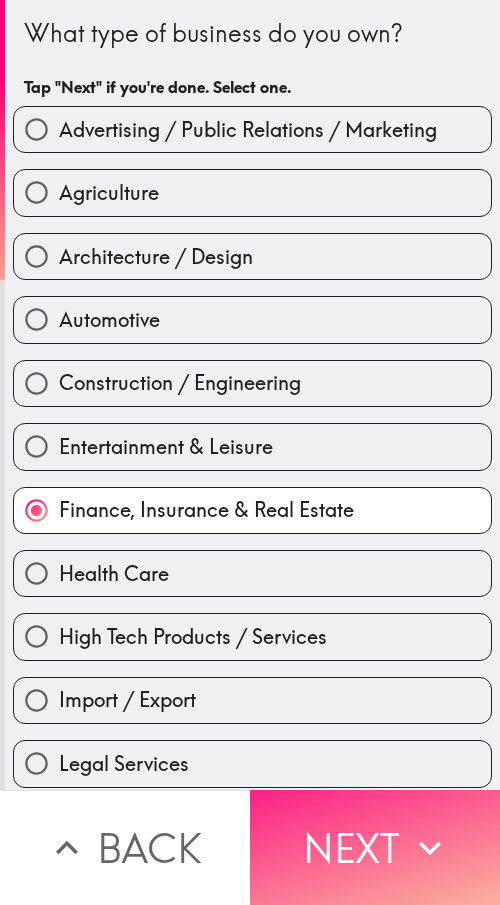 click on "Next" at bounding box center (375, 847) 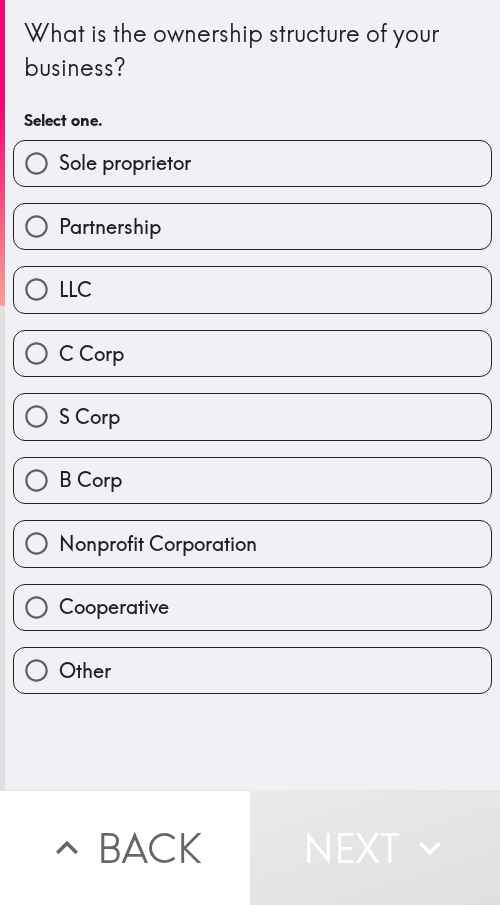 drag, startPoint x: 175, startPoint y: 164, endPoint x: 143, endPoint y: 199, distance: 47.423622 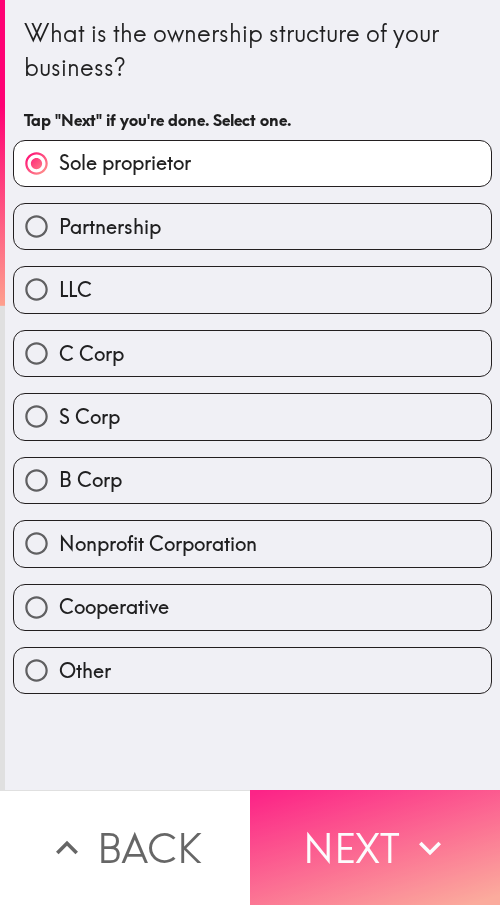 click on "Next" at bounding box center [375, 847] 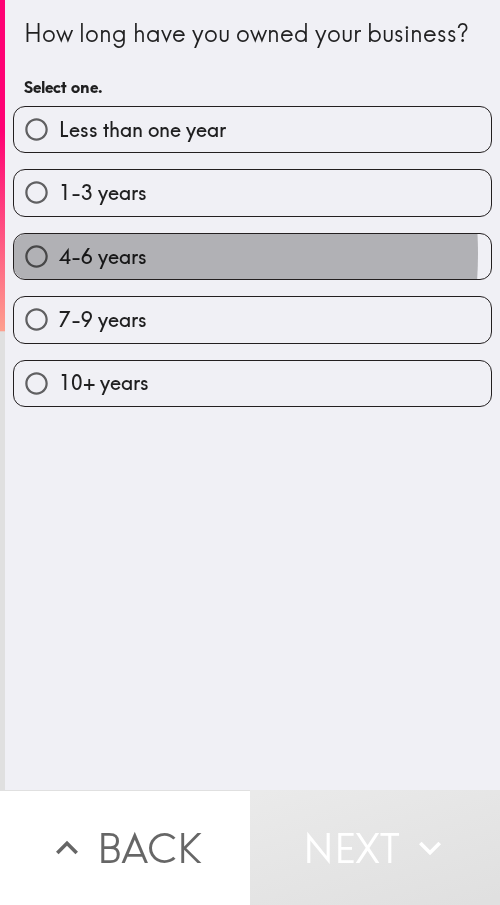 click on "4-6 years" at bounding box center (103, 257) 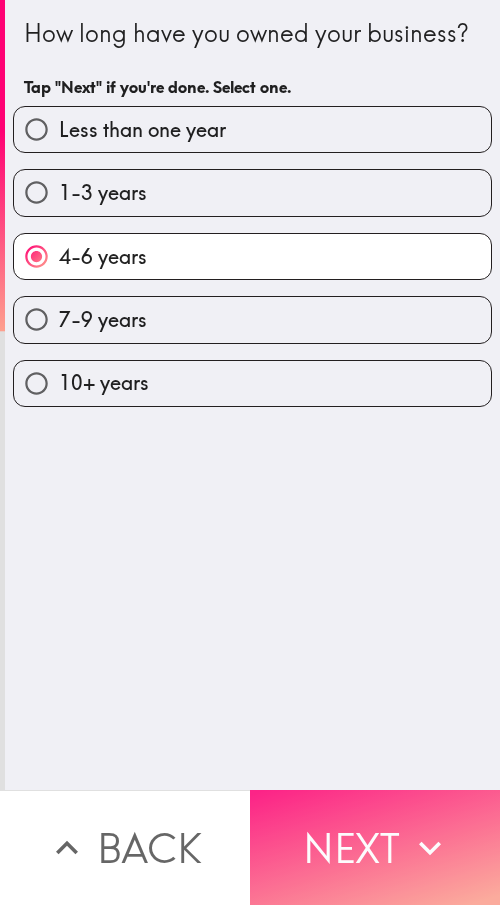 click on "Next" at bounding box center (375, 847) 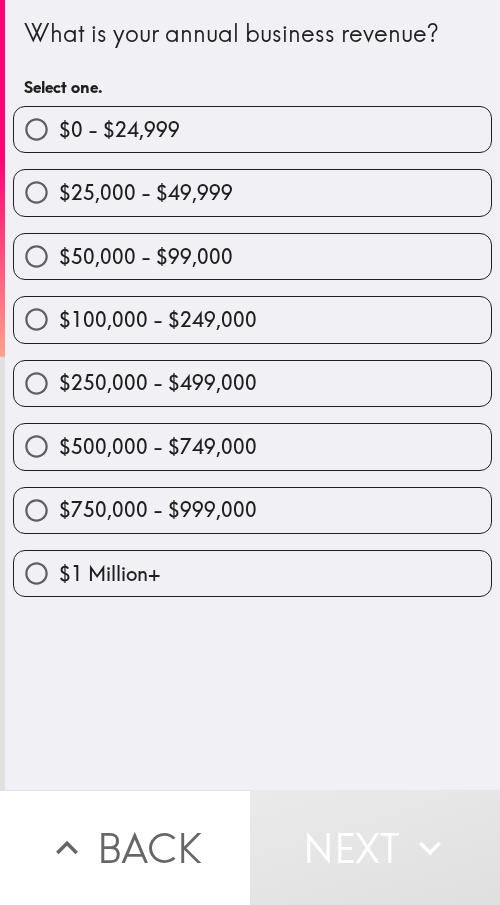 click on "$250,000 - $499,000" at bounding box center [158, 383] 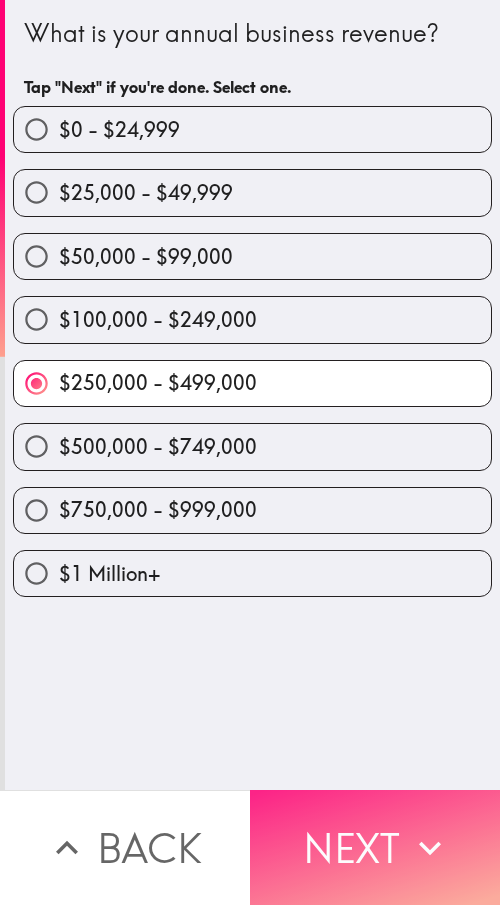 click on "Next" at bounding box center (375, 847) 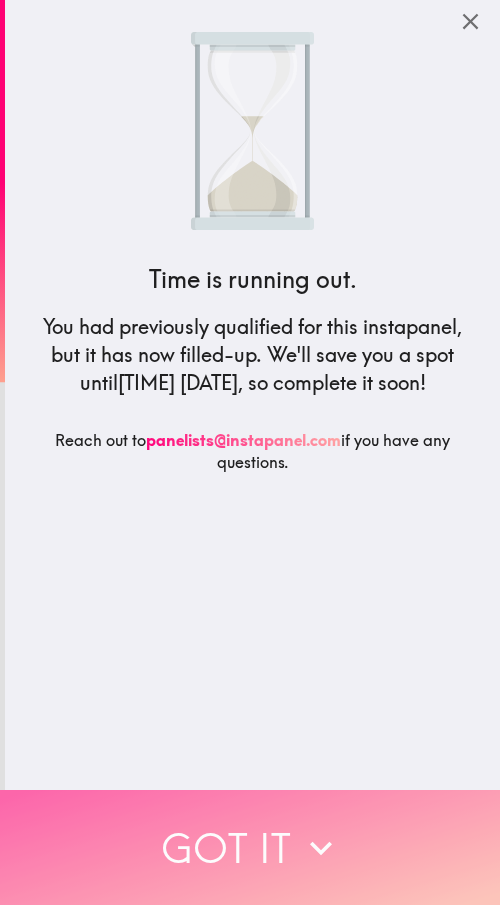 click 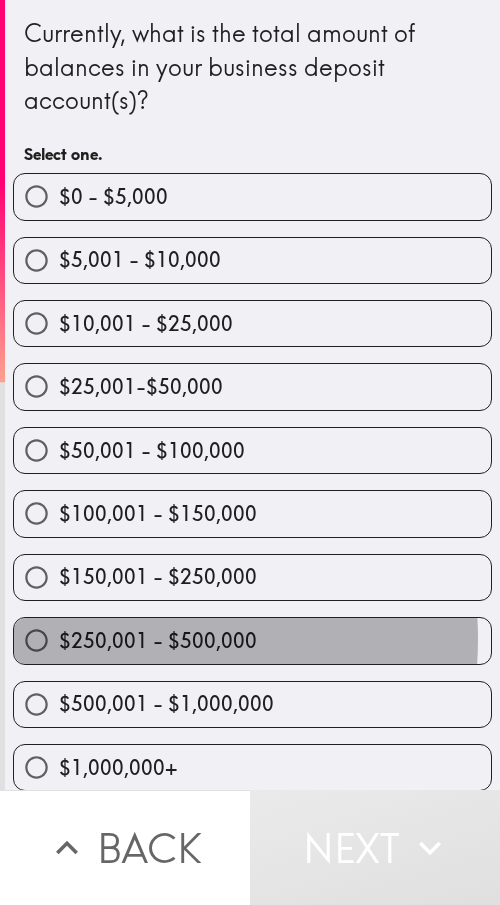 click on "$250,001 - $500,000" at bounding box center [158, 641] 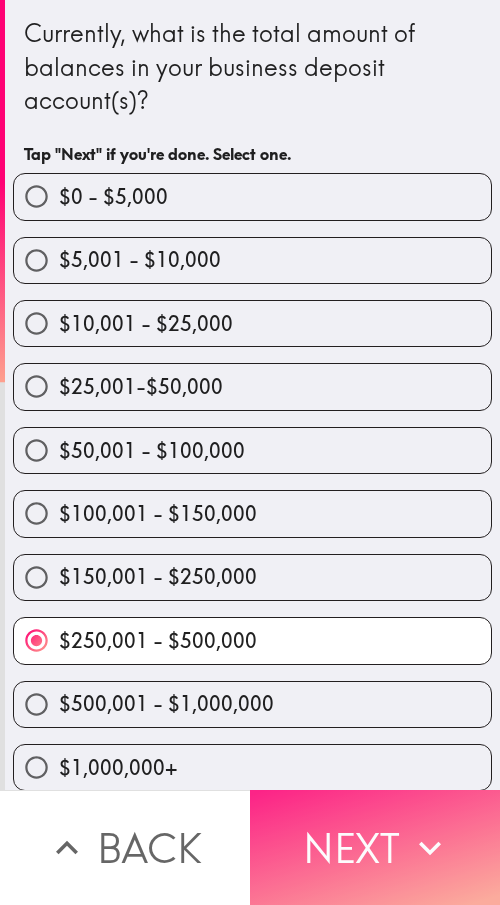 click on "Next" at bounding box center [375, 847] 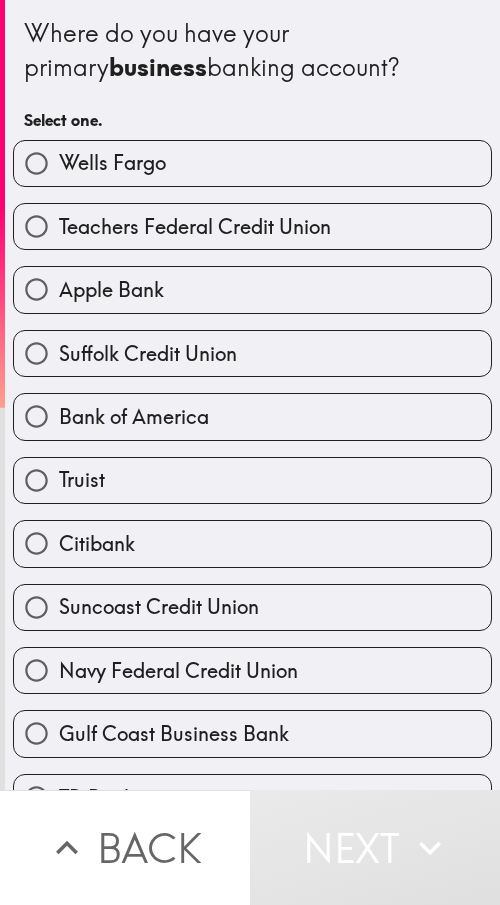 click on "Suffolk Credit Union" at bounding box center [148, 354] 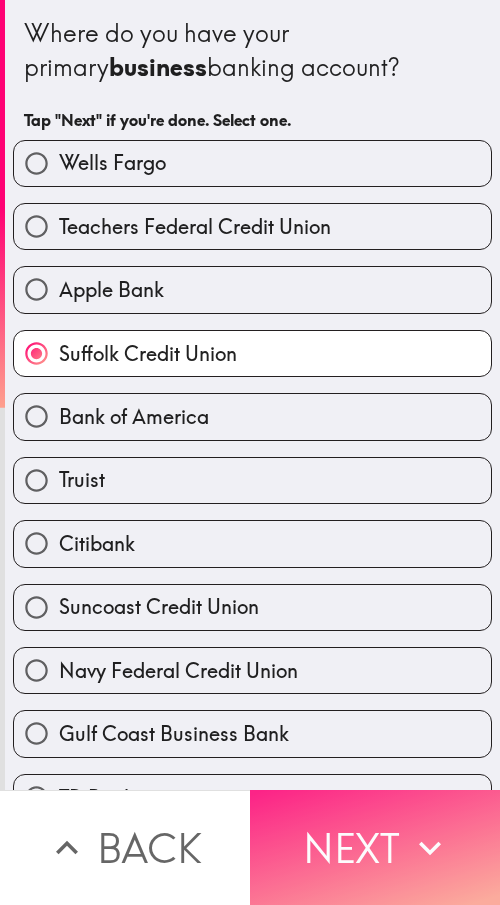 click on "Next" at bounding box center (375, 847) 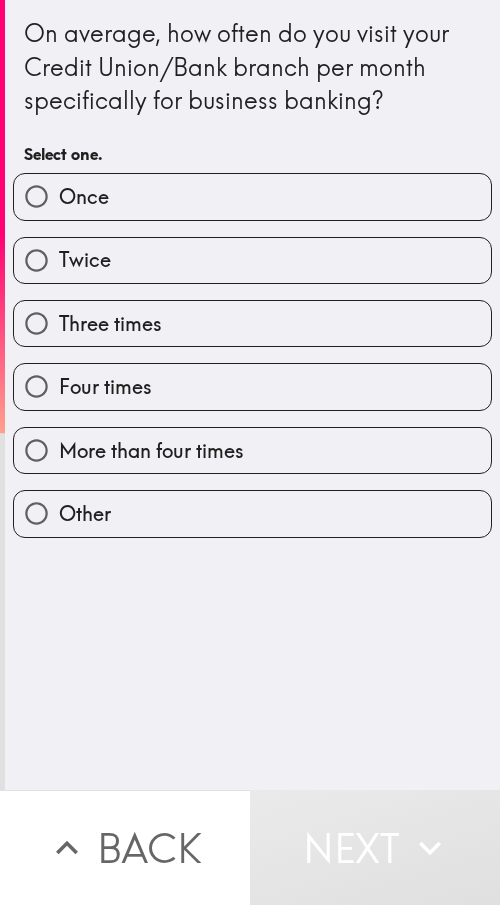 click on "Three times" at bounding box center [252, 323] 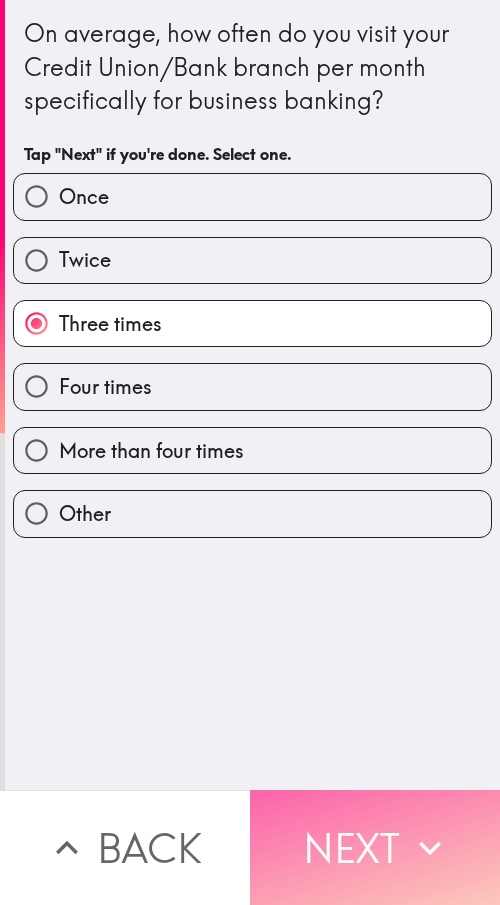 click on "Next" at bounding box center [375, 847] 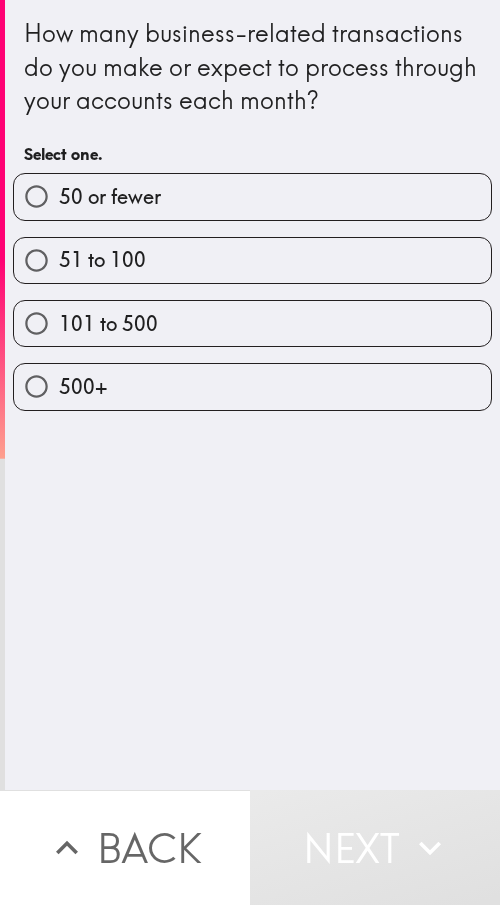 click on "101 to 500" at bounding box center [244, 315] 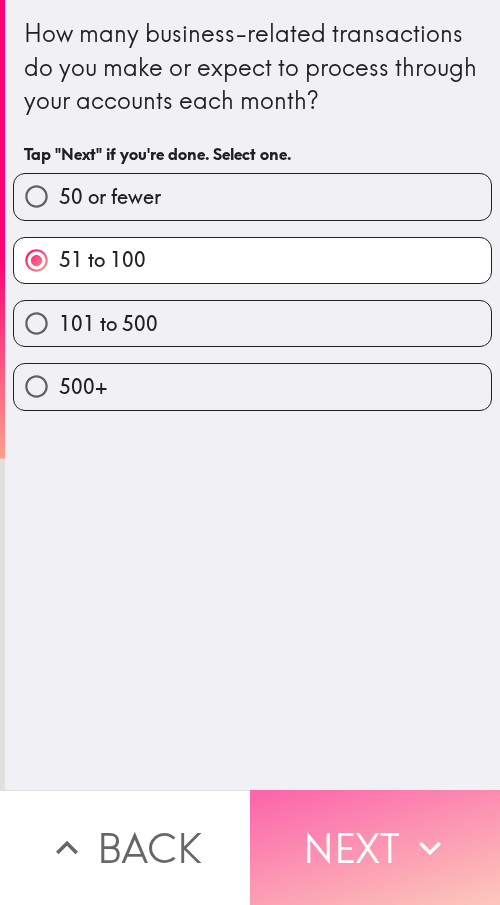 click on "Next" at bounding box center (375, 847) 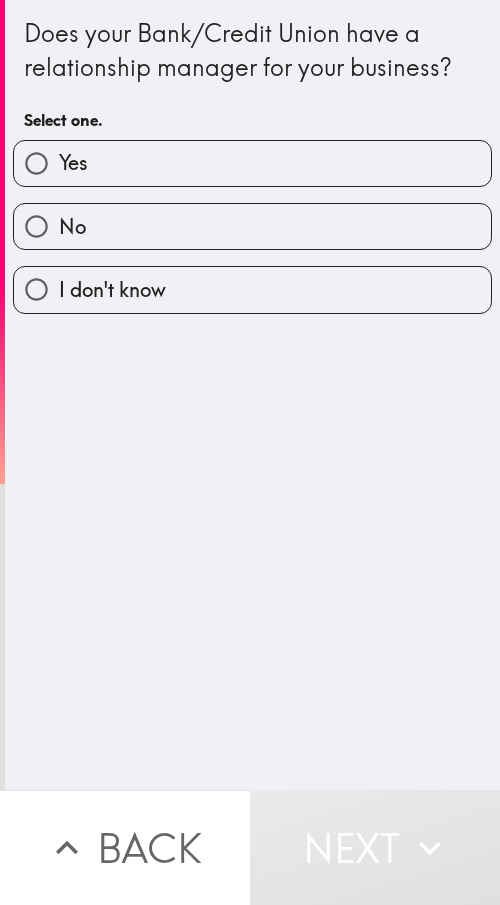 drag, startPoint x: 82, startPoint y: 177, endPoint x: 83, endPoint y: 198, distance: 21.023796 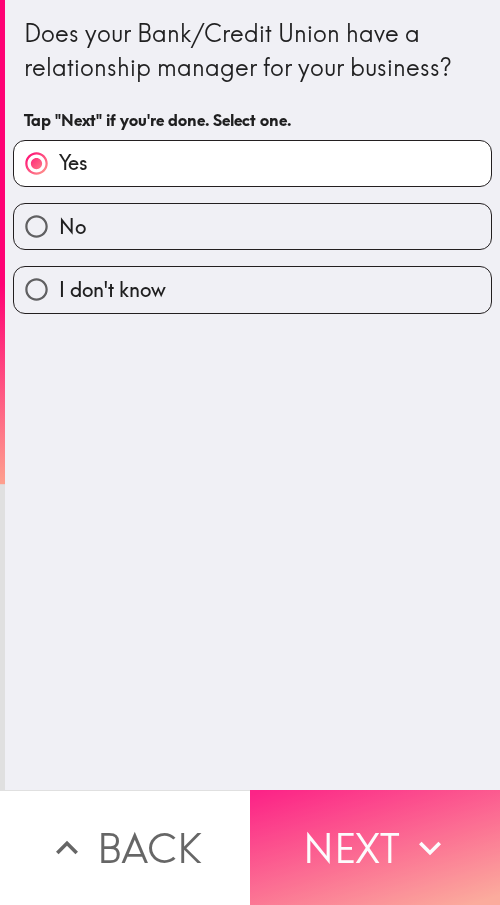 click on "Next" at bounding box center [375, 847] 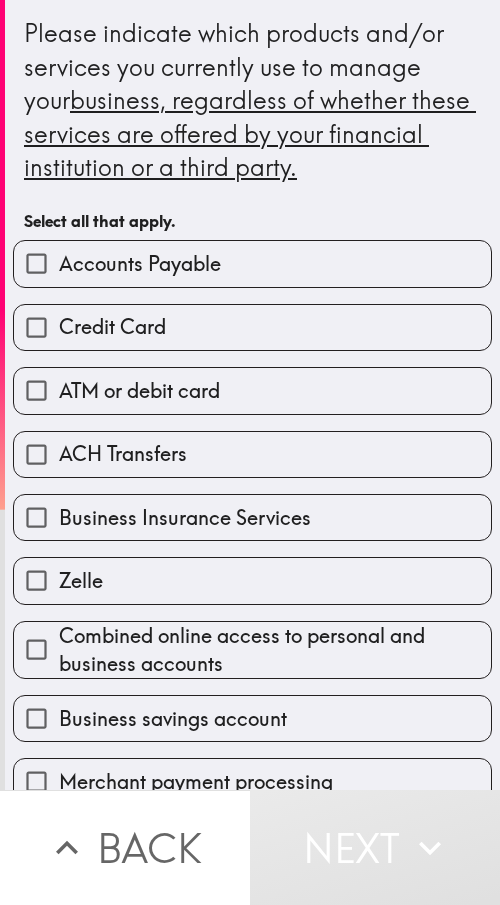 drag, startPoint x: 209, startPoint y: 522, endPoint x: 228, endPoint y: 539, distance: 25.495098 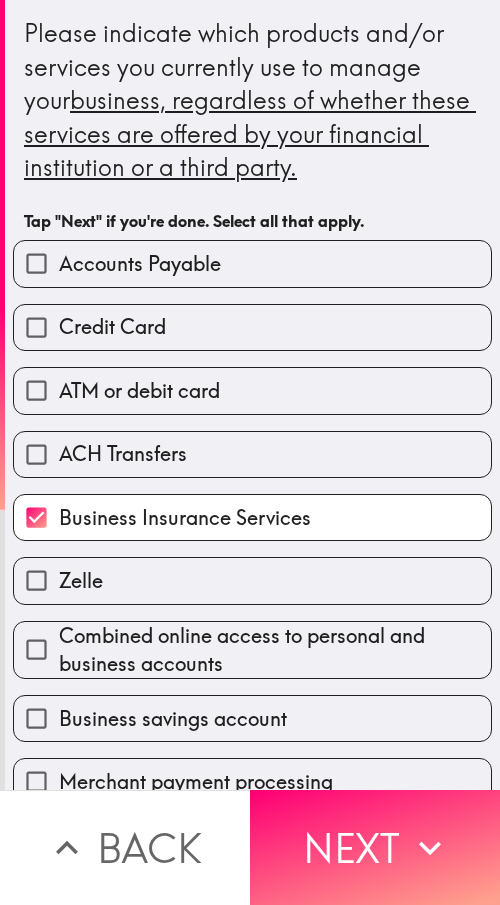 click on "Credit Card" at bounding box center (252, 327) 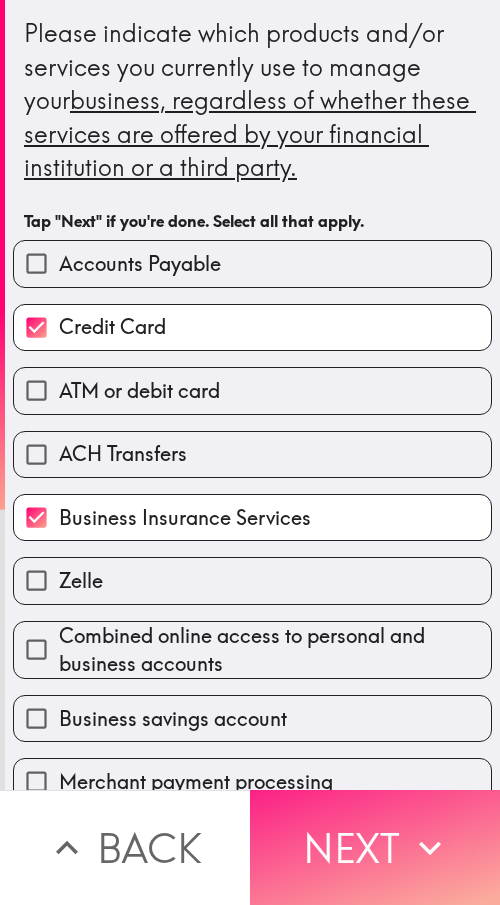 click on "Next" at bounding box center [375, 847] 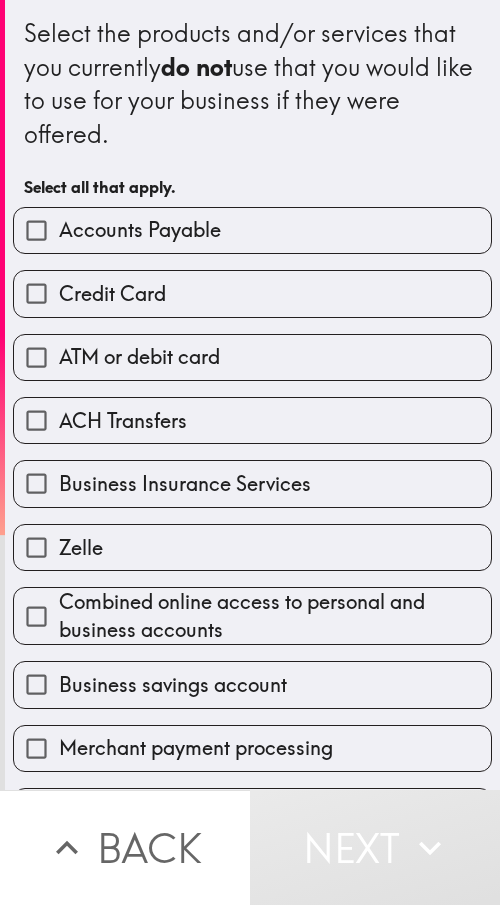 click on "ATM or debit card" at bounding box center [244, 349] 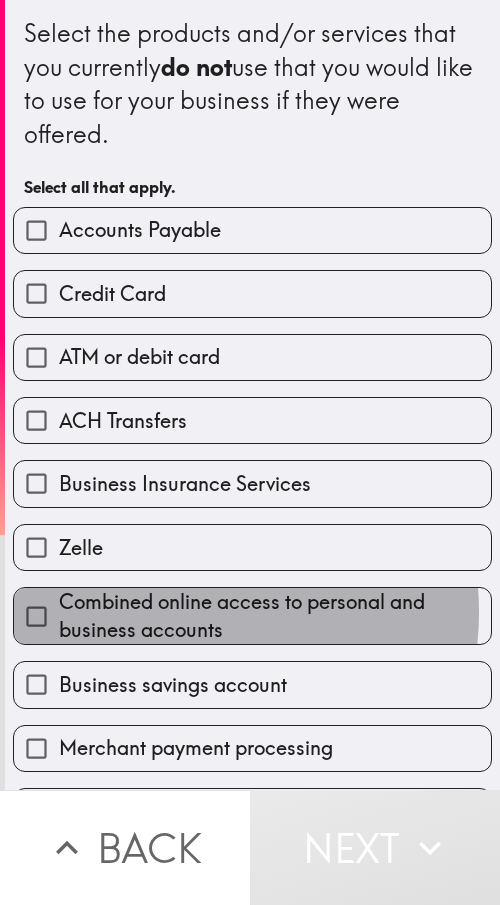 drag, startPoint x: 170, startPoint y: 612, endPoint x: 171, endPoint y: 595, distance: 17.029387 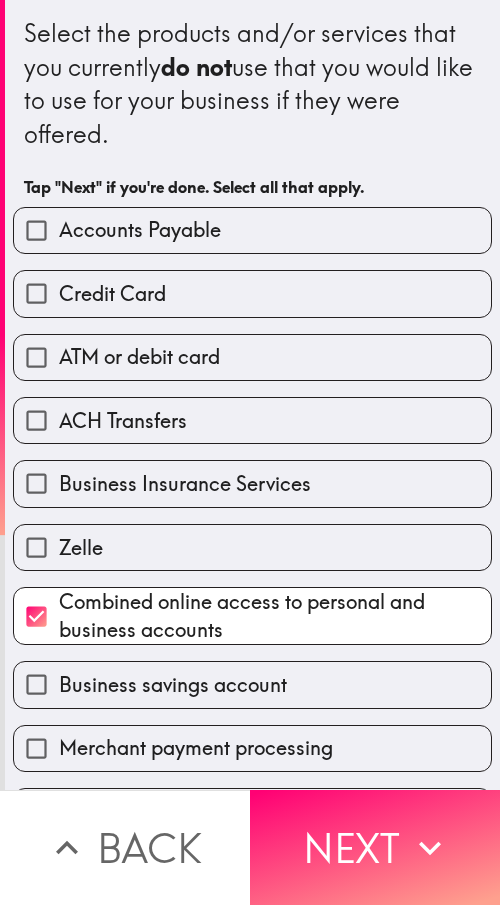 click on "Credit Card" at bounding box center [244, 285] 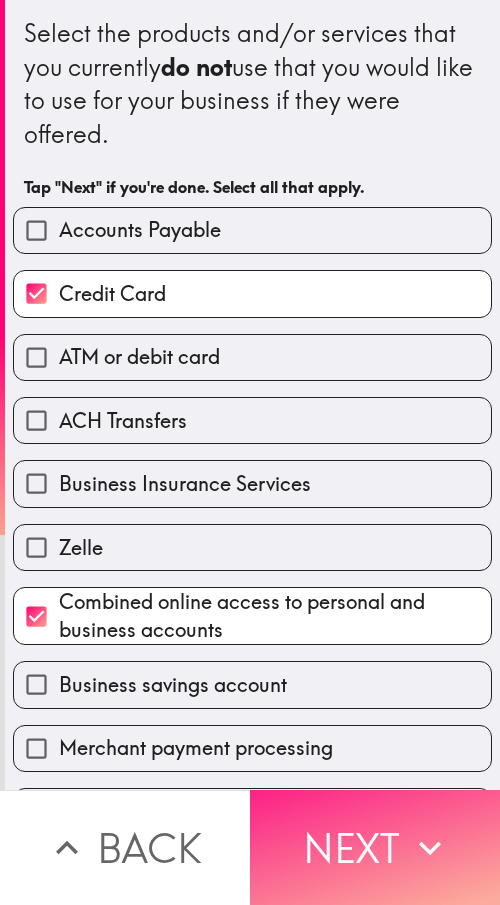 click 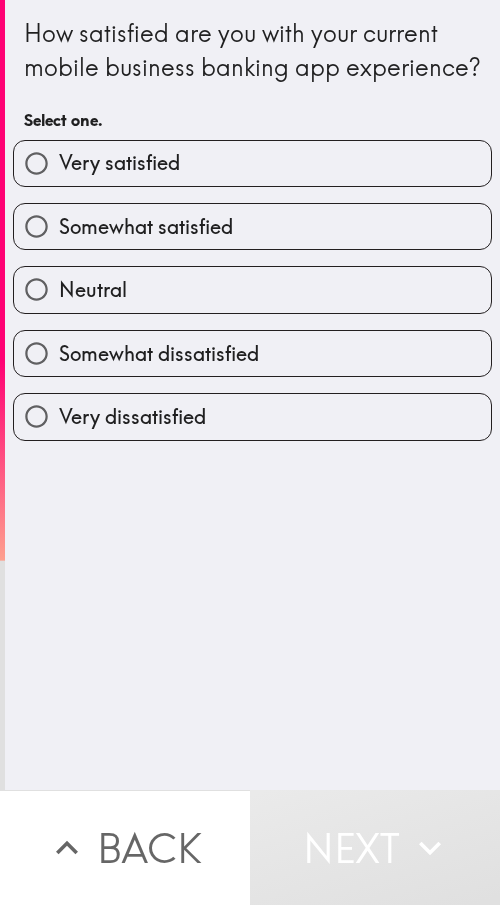 click on "Somewhat satisfied" at bounding box center (146, 227) 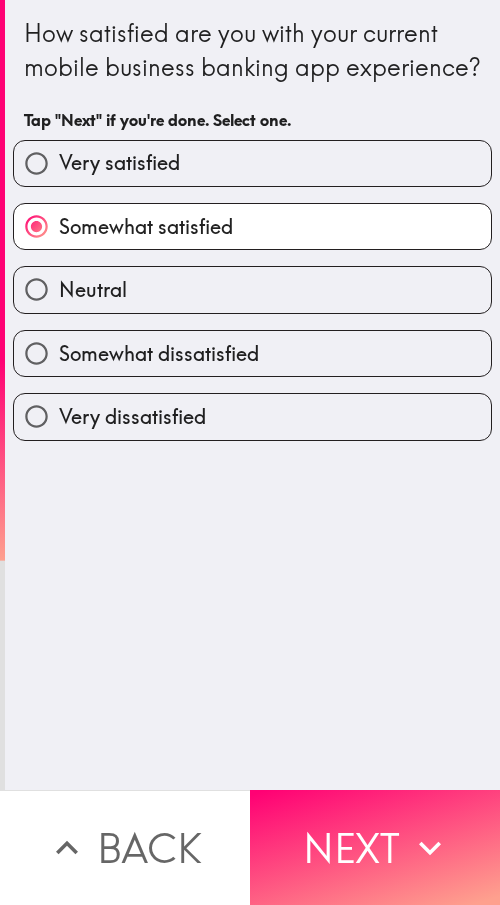 click on "Very satisfied" at bounding box center (119, 163) 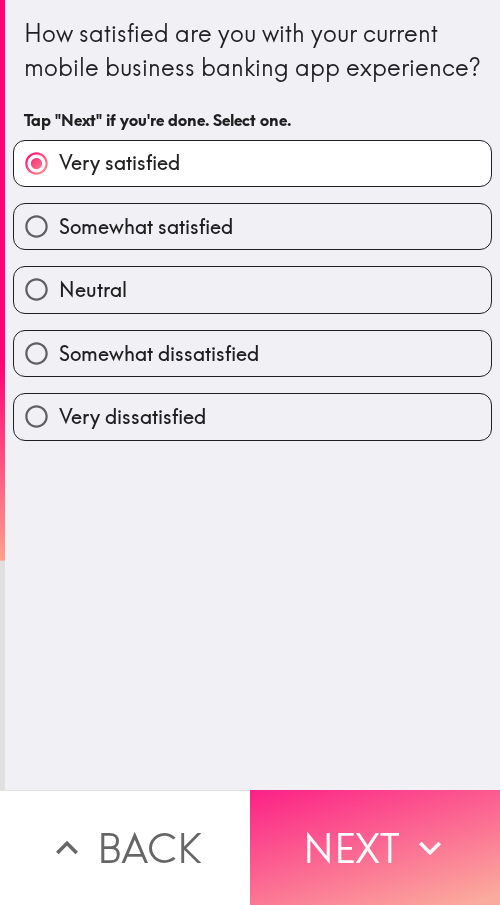 click on "Next" at bounding box center (375, 847) 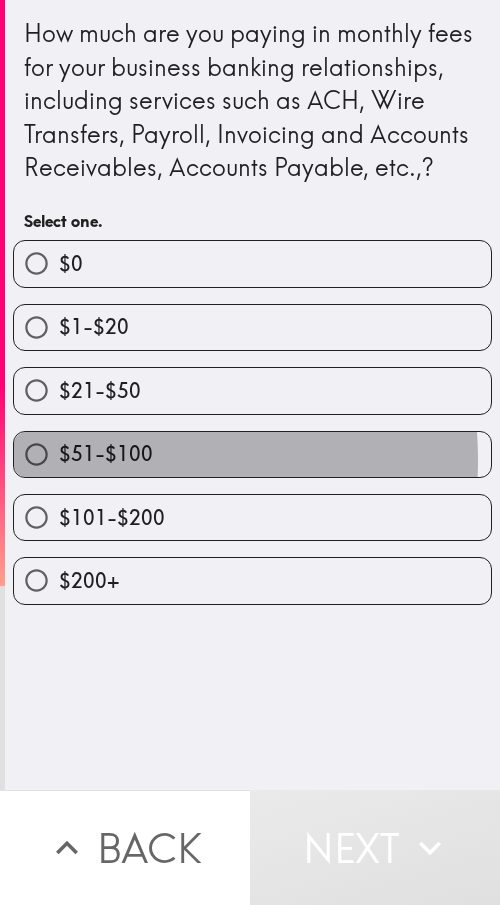 click on "$51-$100" at bounding box center [106, 454] 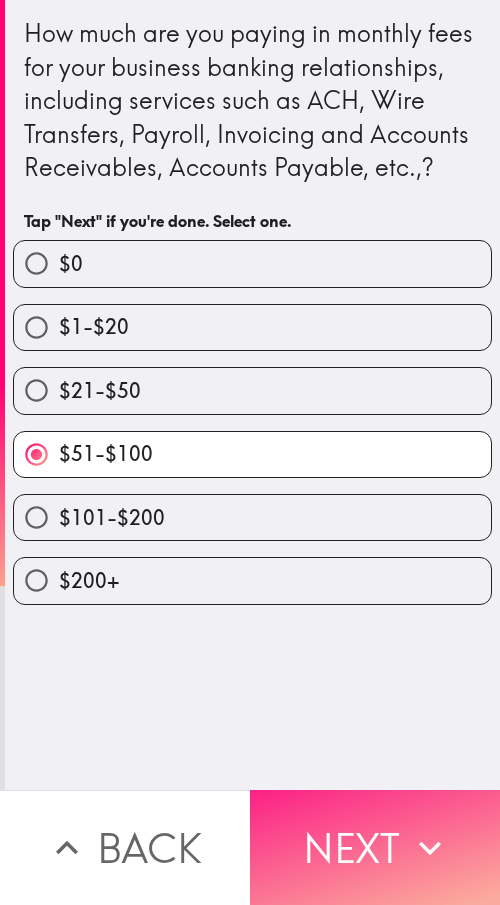 click on "Next" at bounding box center (375, 847) 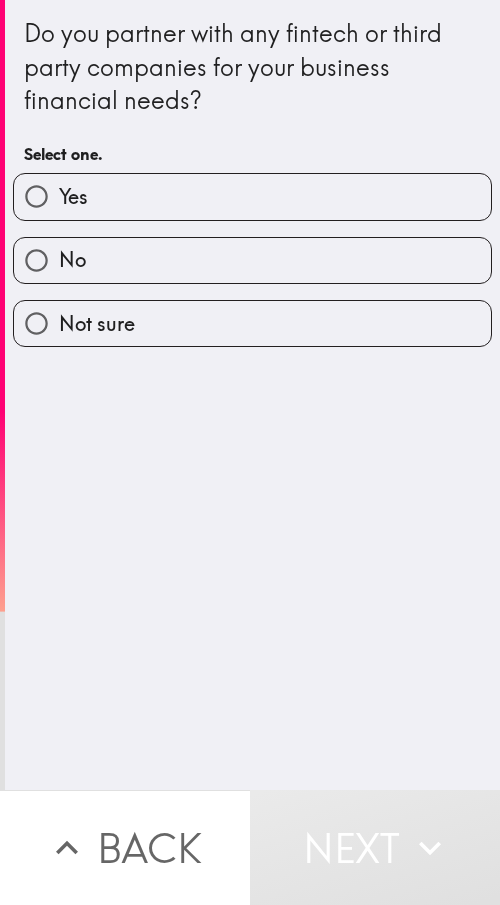 drag, startPoint x: 86, startPoint y: 254, endPoint x: 95, endPoint y: 337, distance: 83.48653 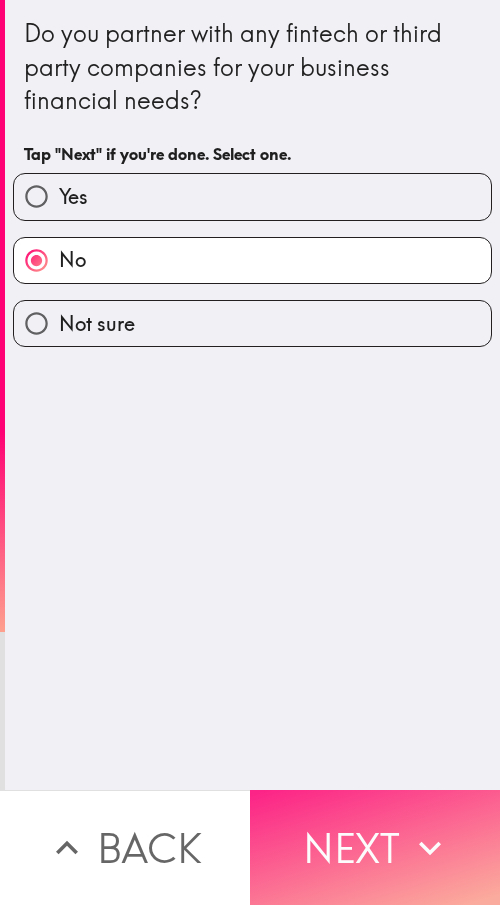 click on "Next" at bounding box center (375, 847) 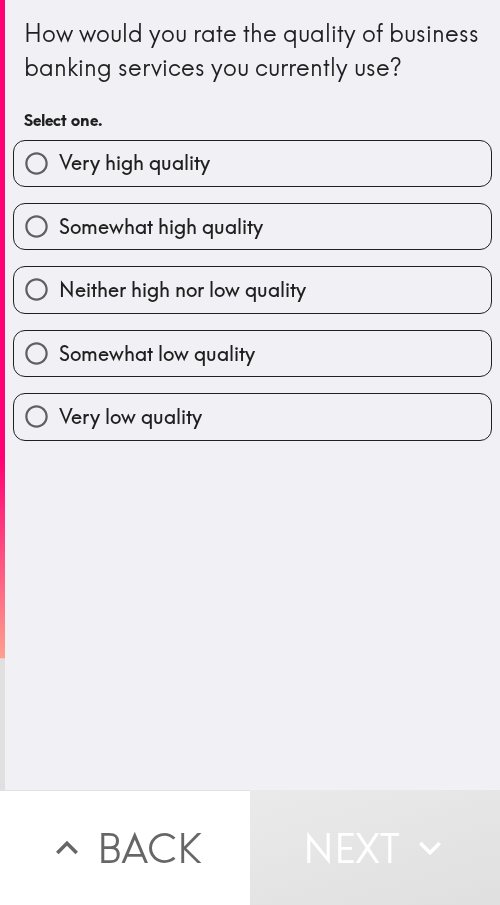 drag, startPoint x: 190, startPoint y: 267, endPoint x: 164, endPoint y: 293, distance: 36.769554 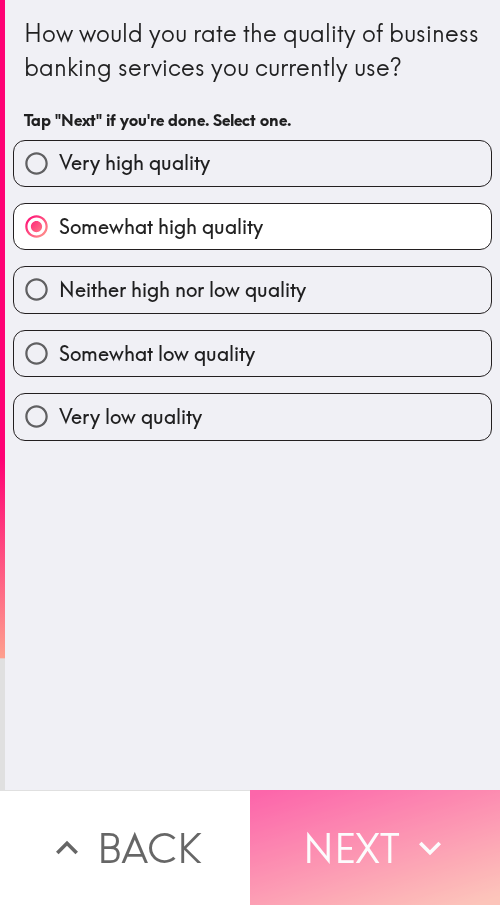 click on "Next" at bounding box center [375, 847] 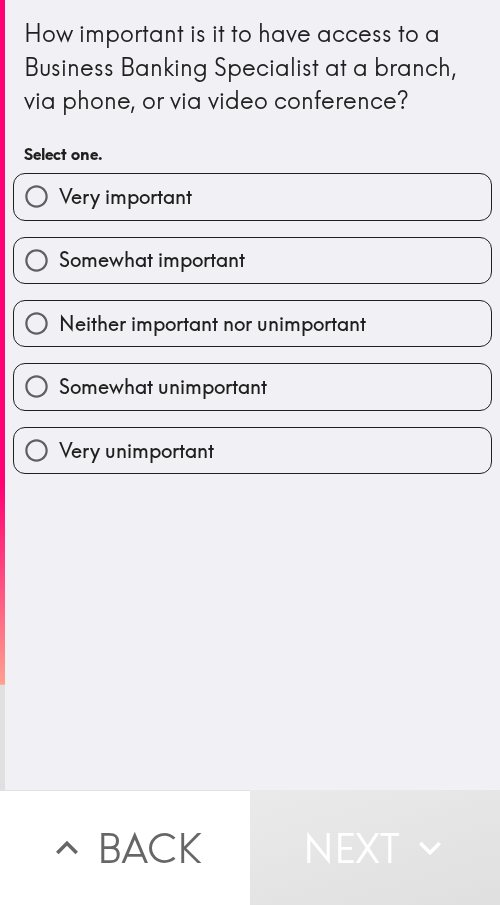 click on "Somewhat important" at bounding box center (252, 260) 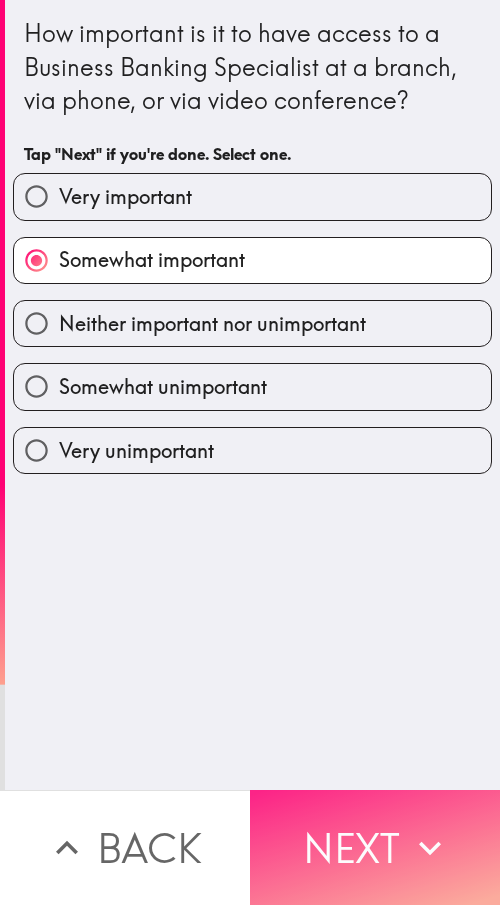drag, startPoint x: 411, startPoint y: 834, endPoint x: 397, endPoint y: 834, distance: 14 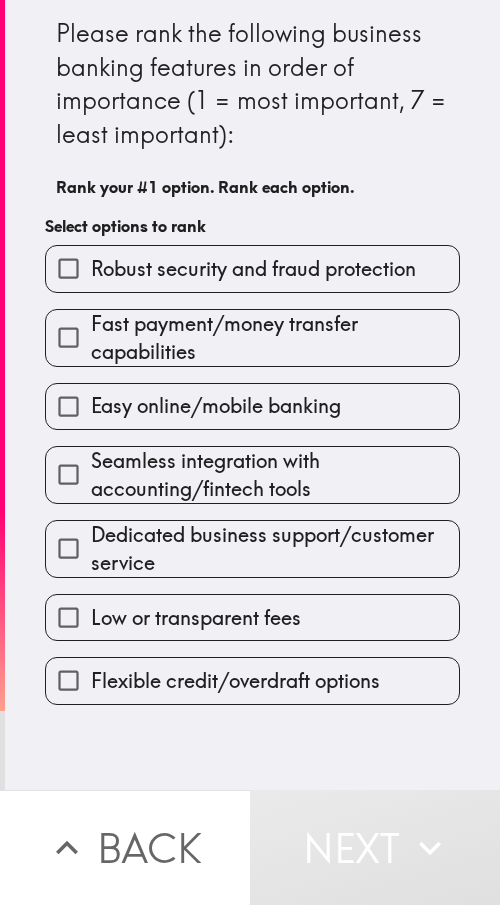 click on "Robust security and fraud protection" at bounding box center (68, 268) 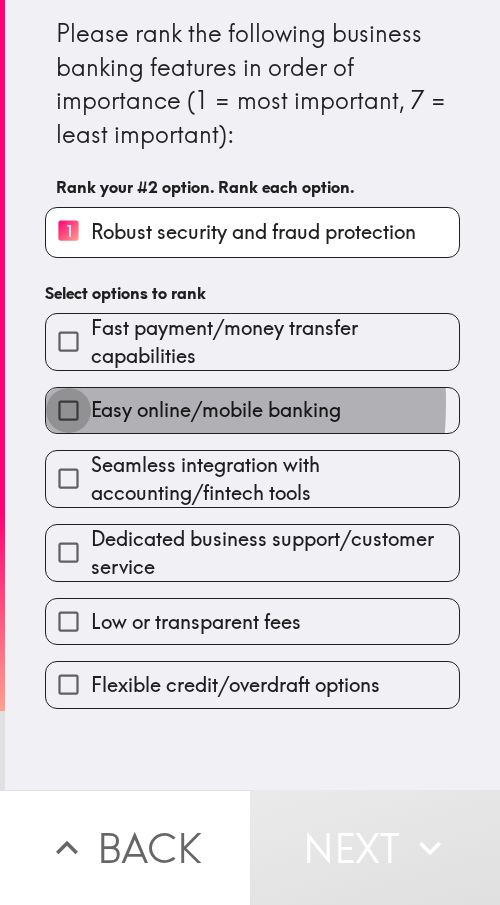 click on "Easy online/mobile banking" at bounding box center (68, 410) 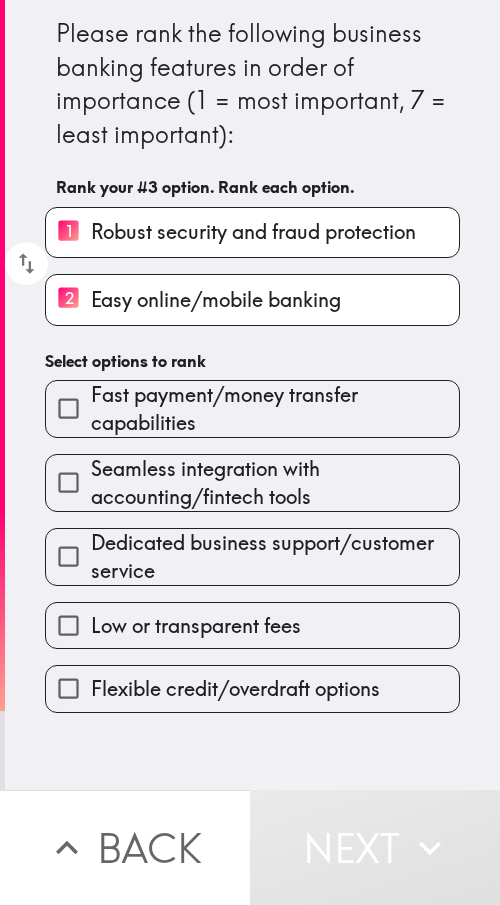 click on "Seamless integration with accounting/fintech tools" at bounding box center (68, 482) 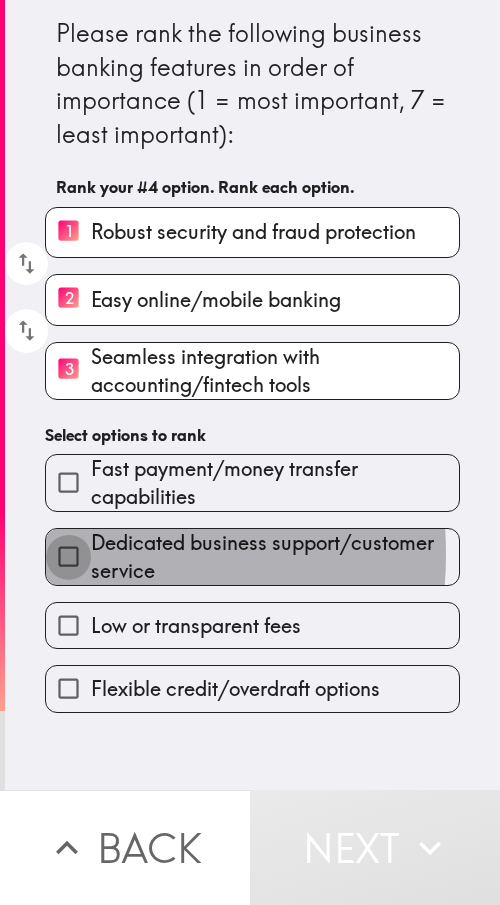 drag, startPoint x: 57, startPoint y: 554, endPoint x: 88, endPoint y: 599, distance: 54.644306 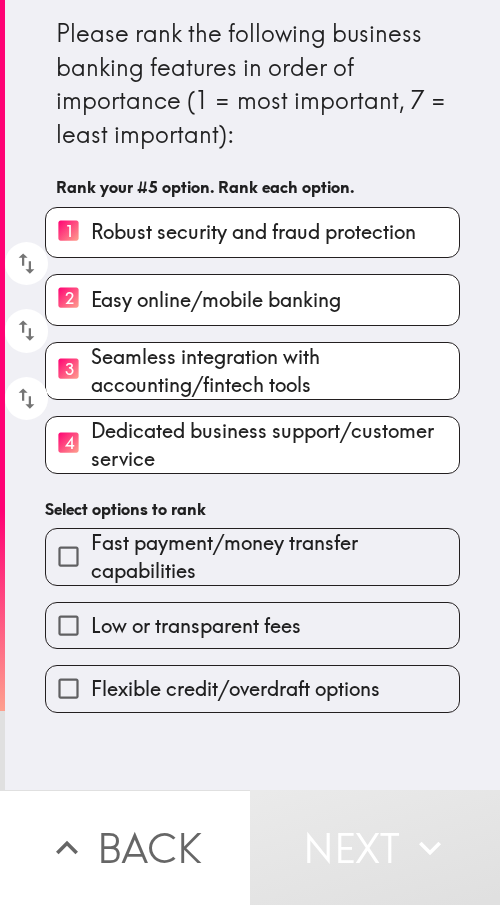 click on "Low or transparent fees" at bounding box center (68, 625) 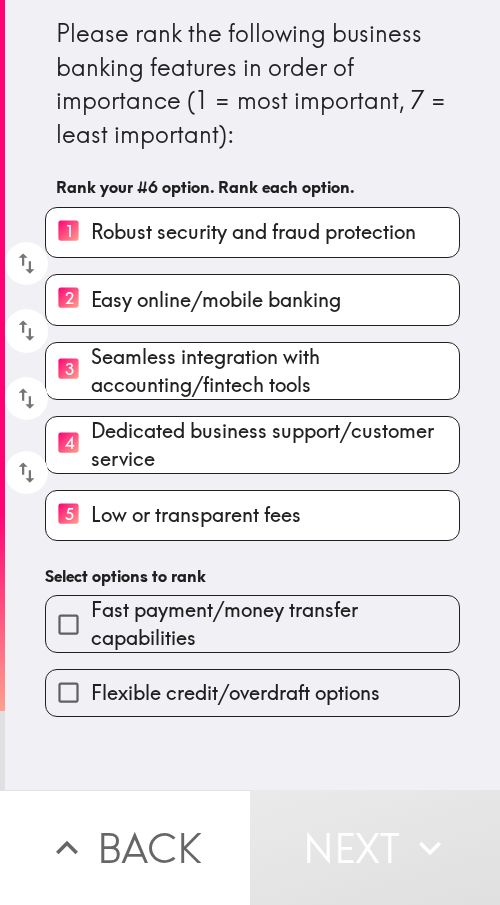 click on "Flexible credit/overdraft options" at bounding box center (68, 692) 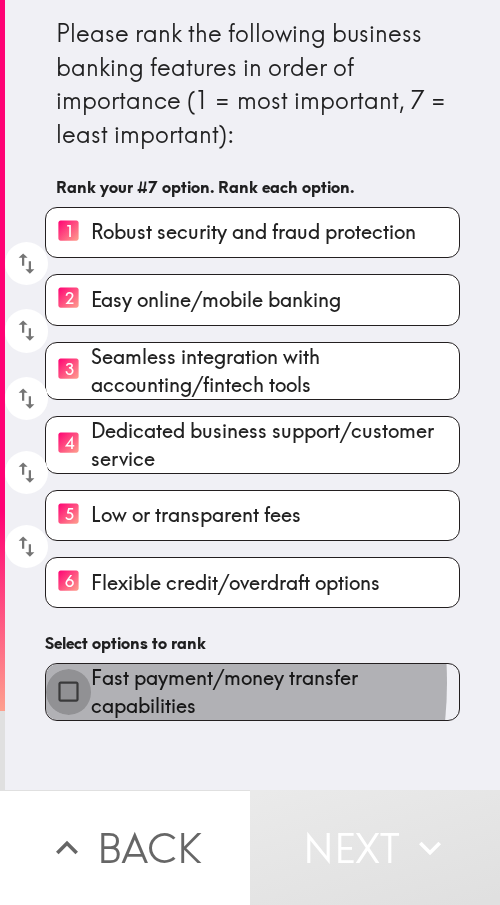 click on "Fast payment/money transfer capabilities" at bounding box center [68, 691] 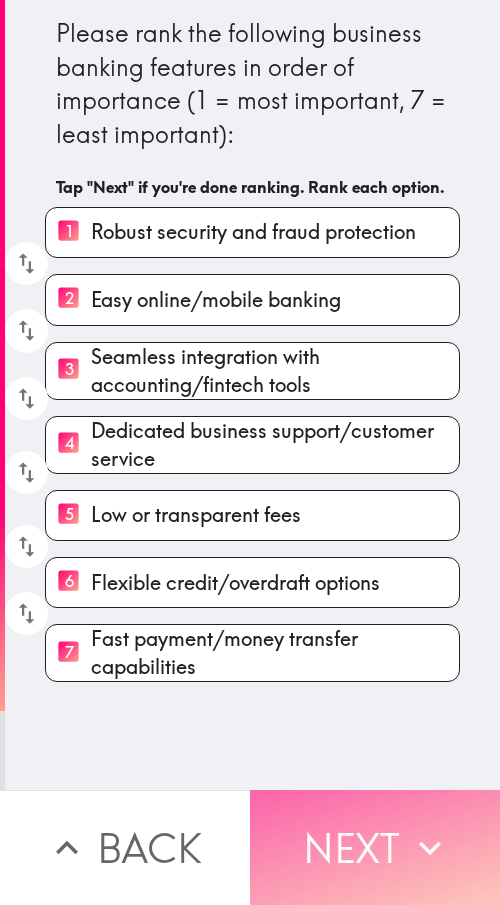 click on "Next" at bounding box center (375, 847) 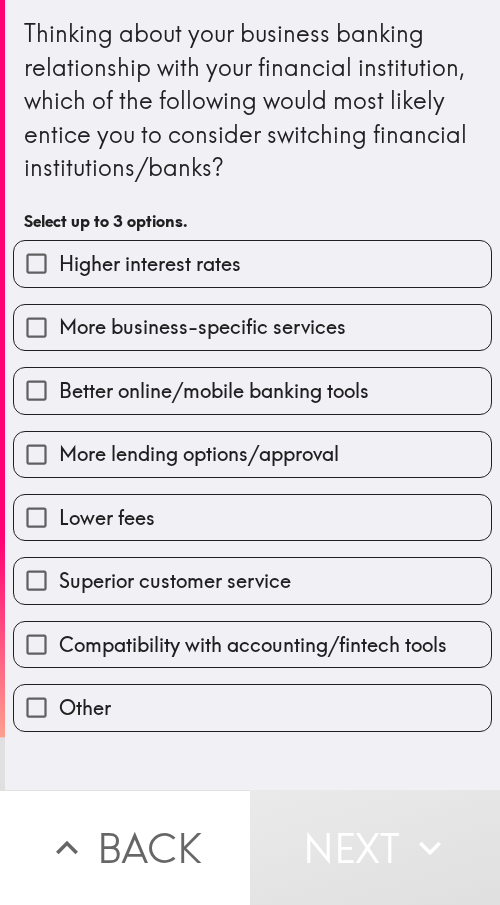 click on "Better online/mobile banking tools" at bounding box center (214, 391) 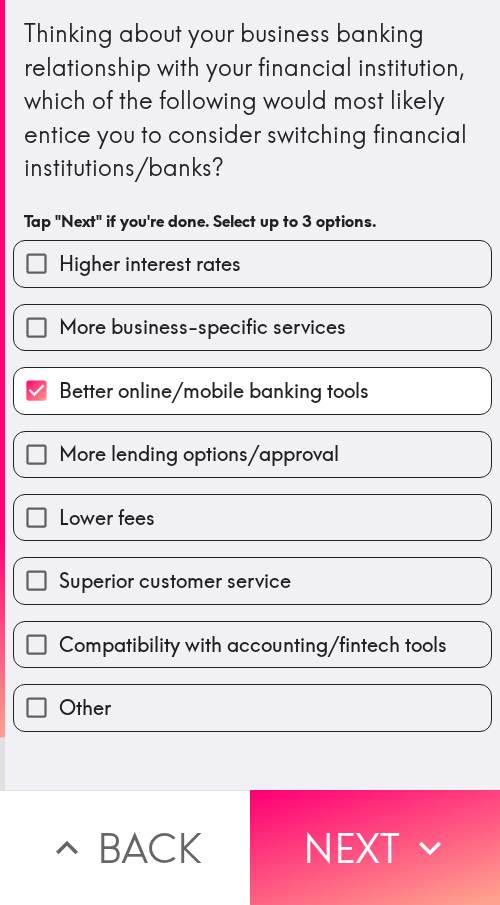 drag, startPoint x: 219, startPoint y: 574, endPoint x: 3, endPoint y: 634, distance: 224.1785 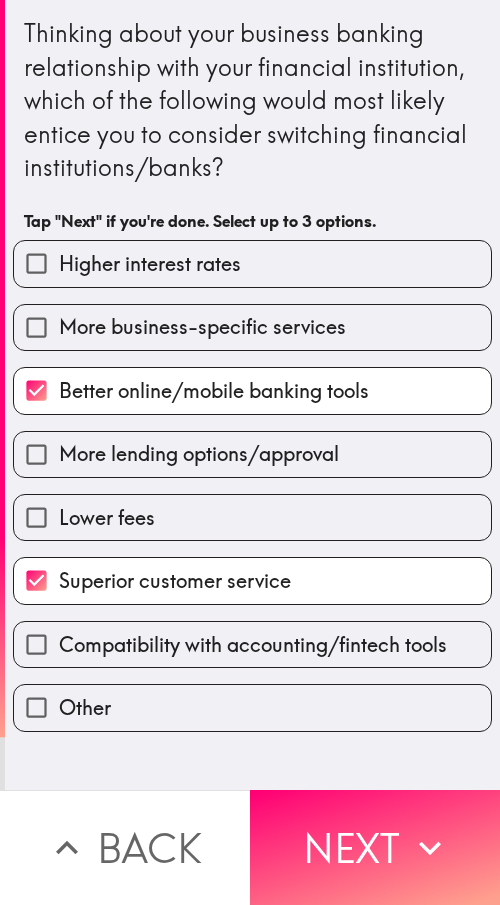 click on "Next" at bounding box center (375, 847) 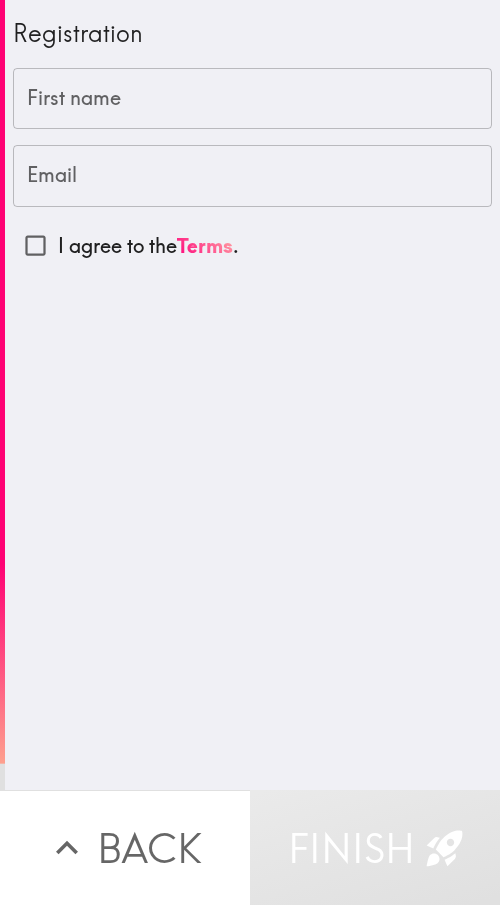 click on "First name" at bounding box center (252, 99) 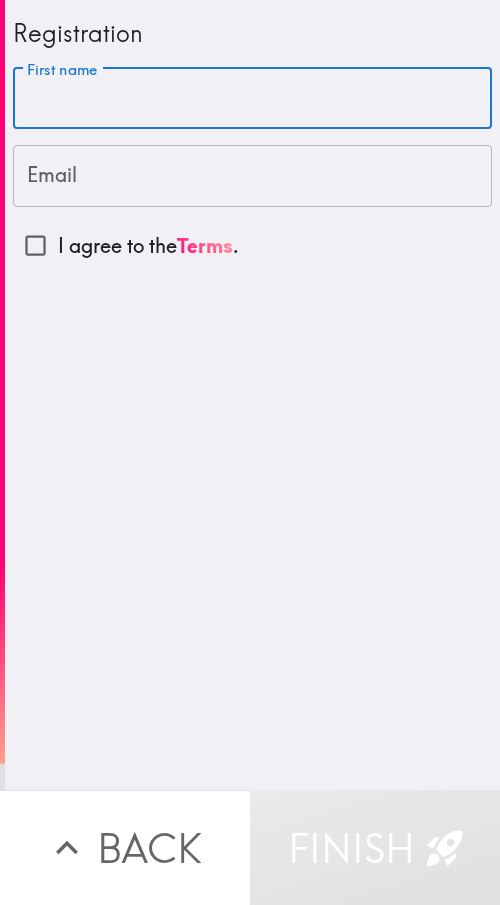 paste on "Robert" 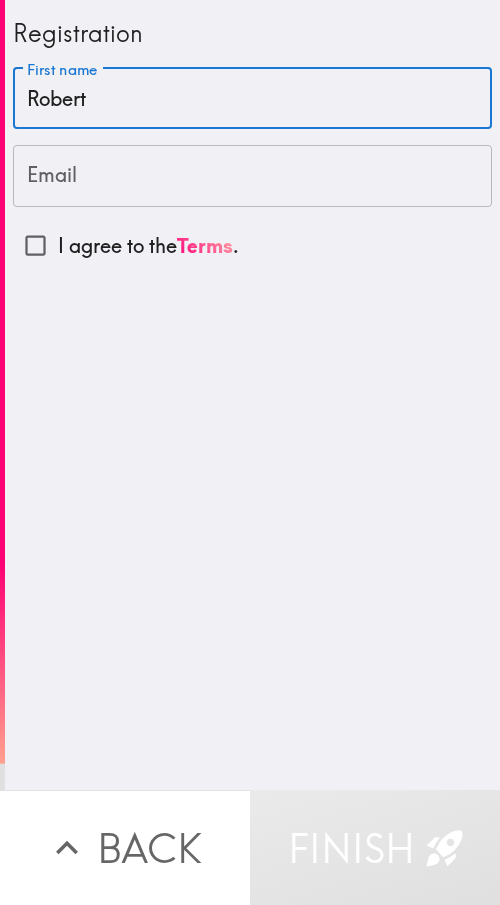 type on "Robert" 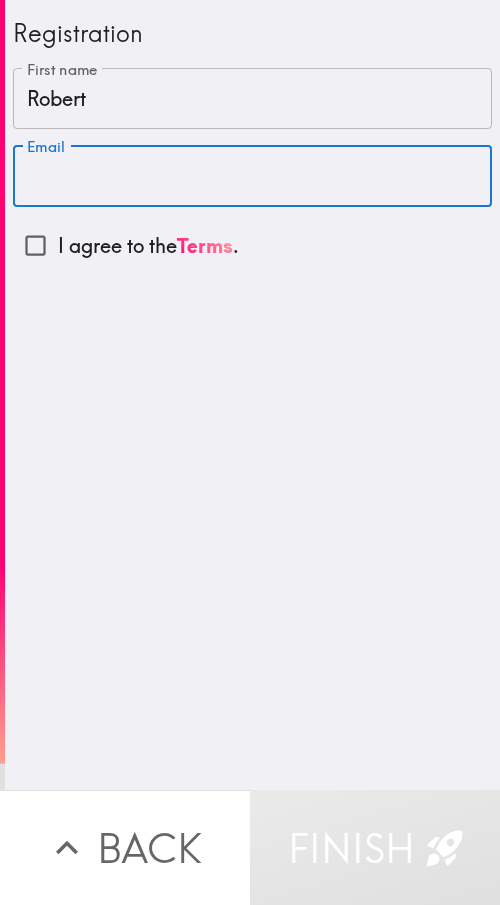 click on "Email" at bounding box center (252, 176) 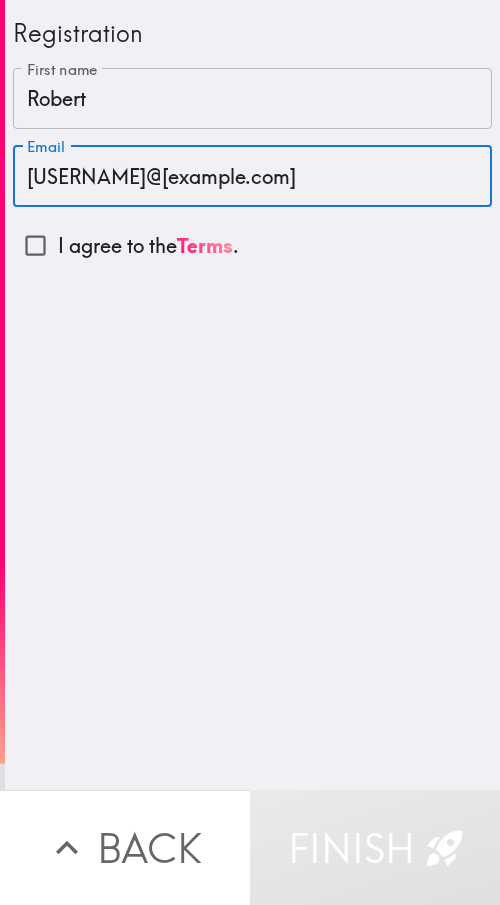 type on "rossrobert318@gmail.com" 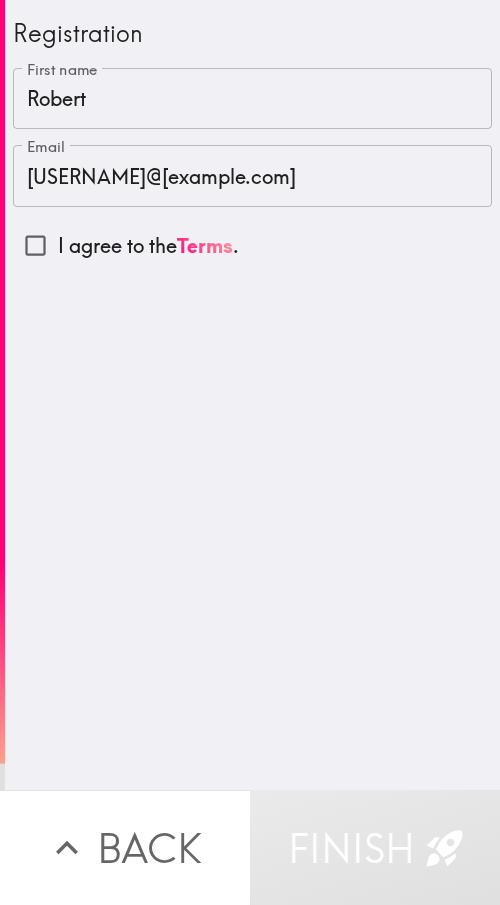 click on "I agree to the  Terms ." at bounding box center (35, 245) 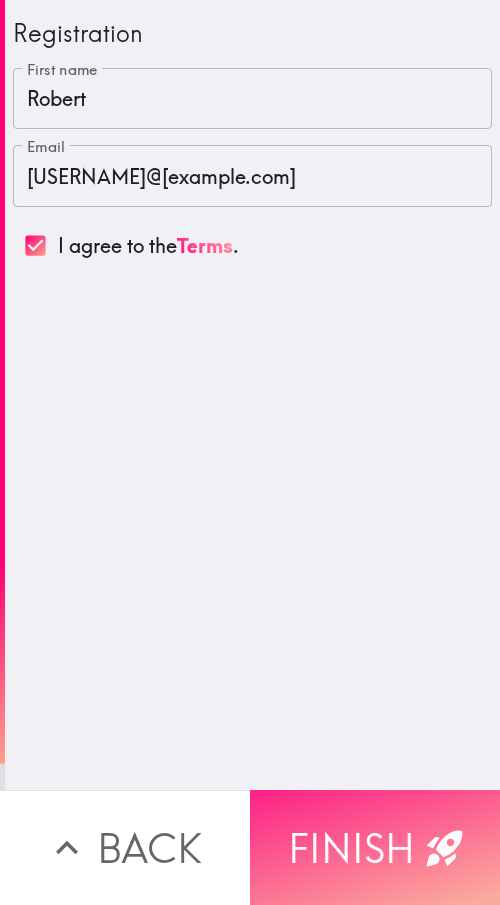 click 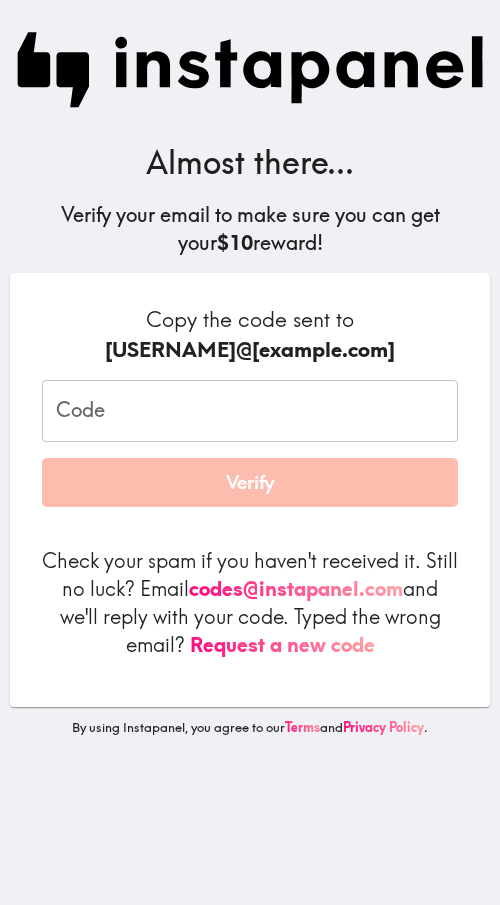 click on "Code" at bounding box center [250, 411] 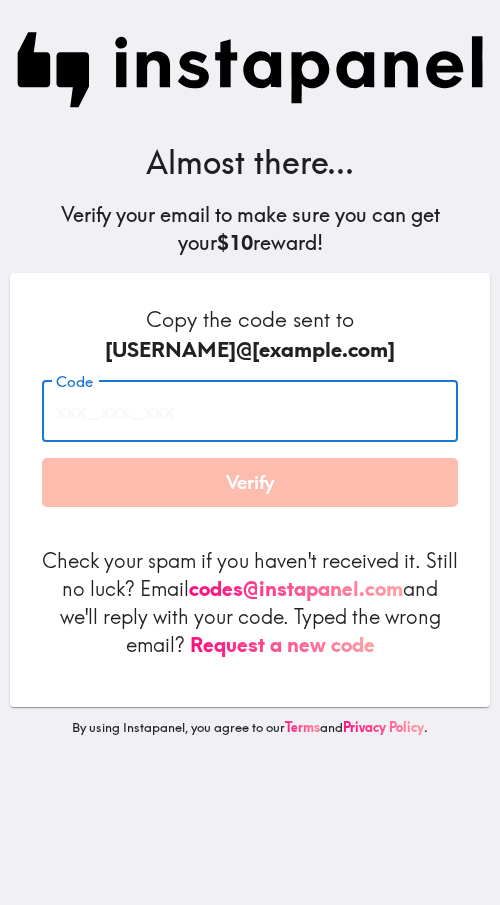 paste on "GRG_t7A_ua6" 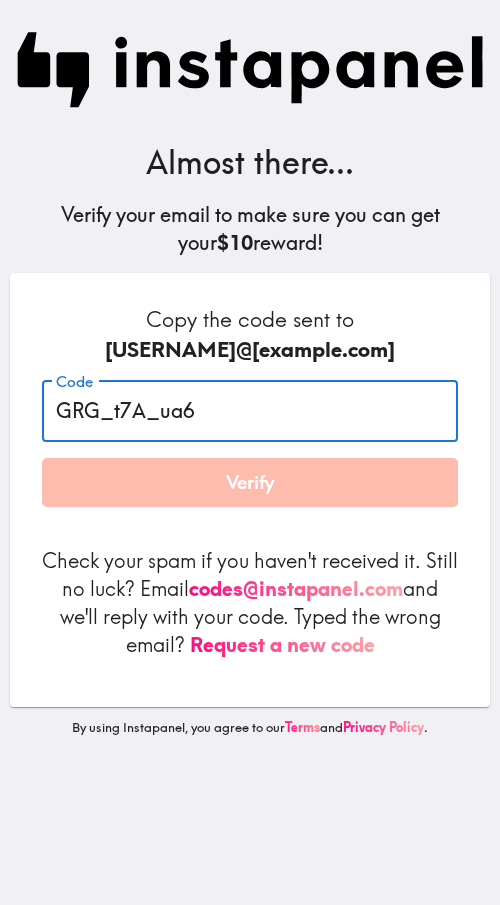 type on "GRG_t7A_ua6" 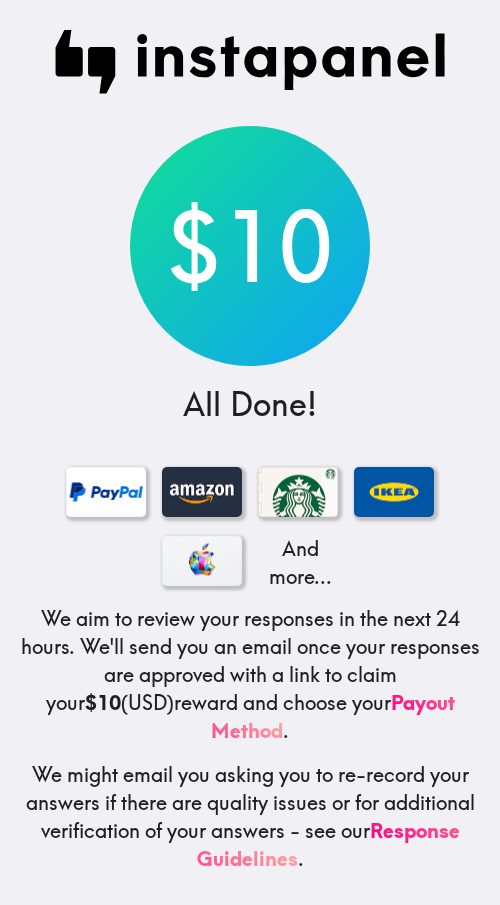 scroll, scrollTop: 17, scrollLeft: 0, axis: vertical 